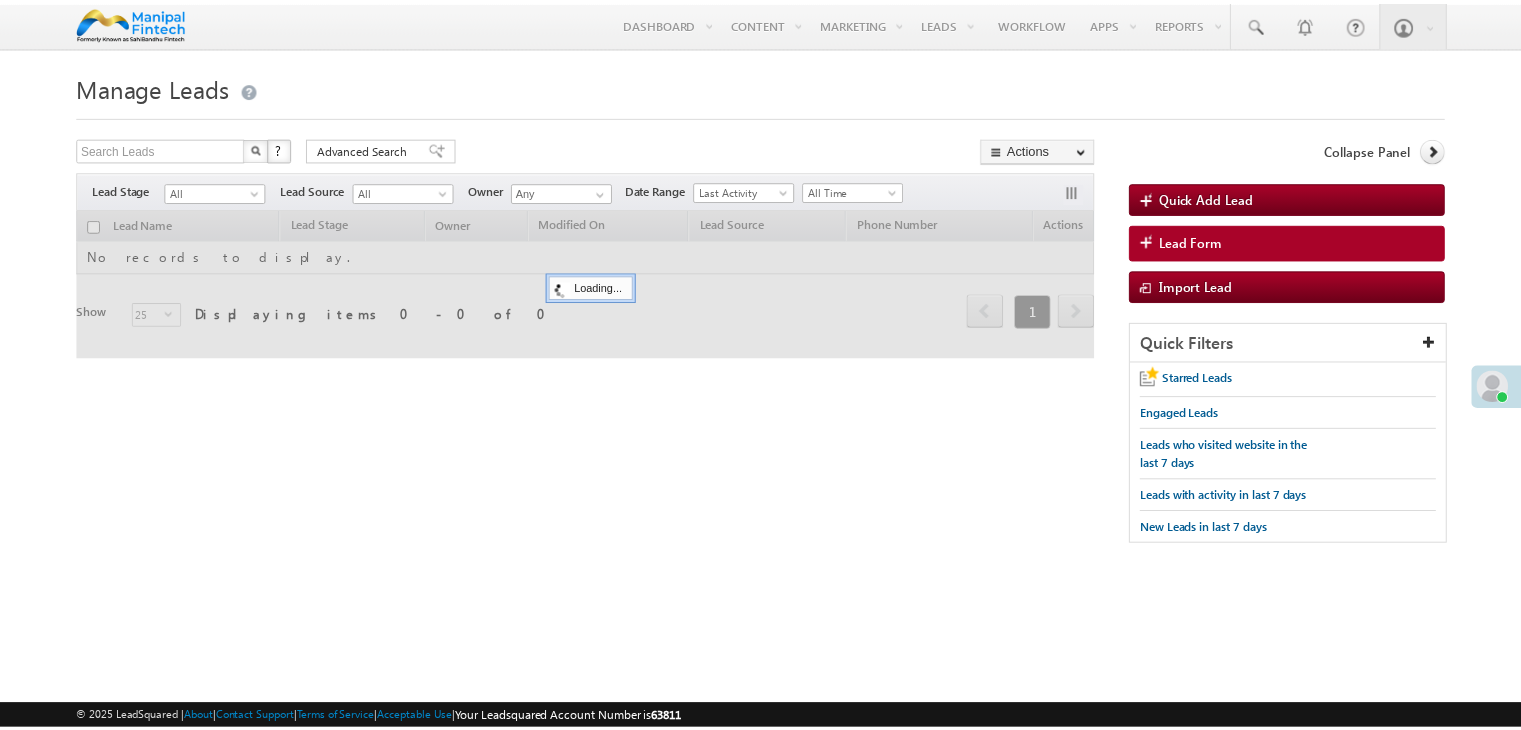 scroll, scrollTop: 0, scrollLeft: 0, axis: both 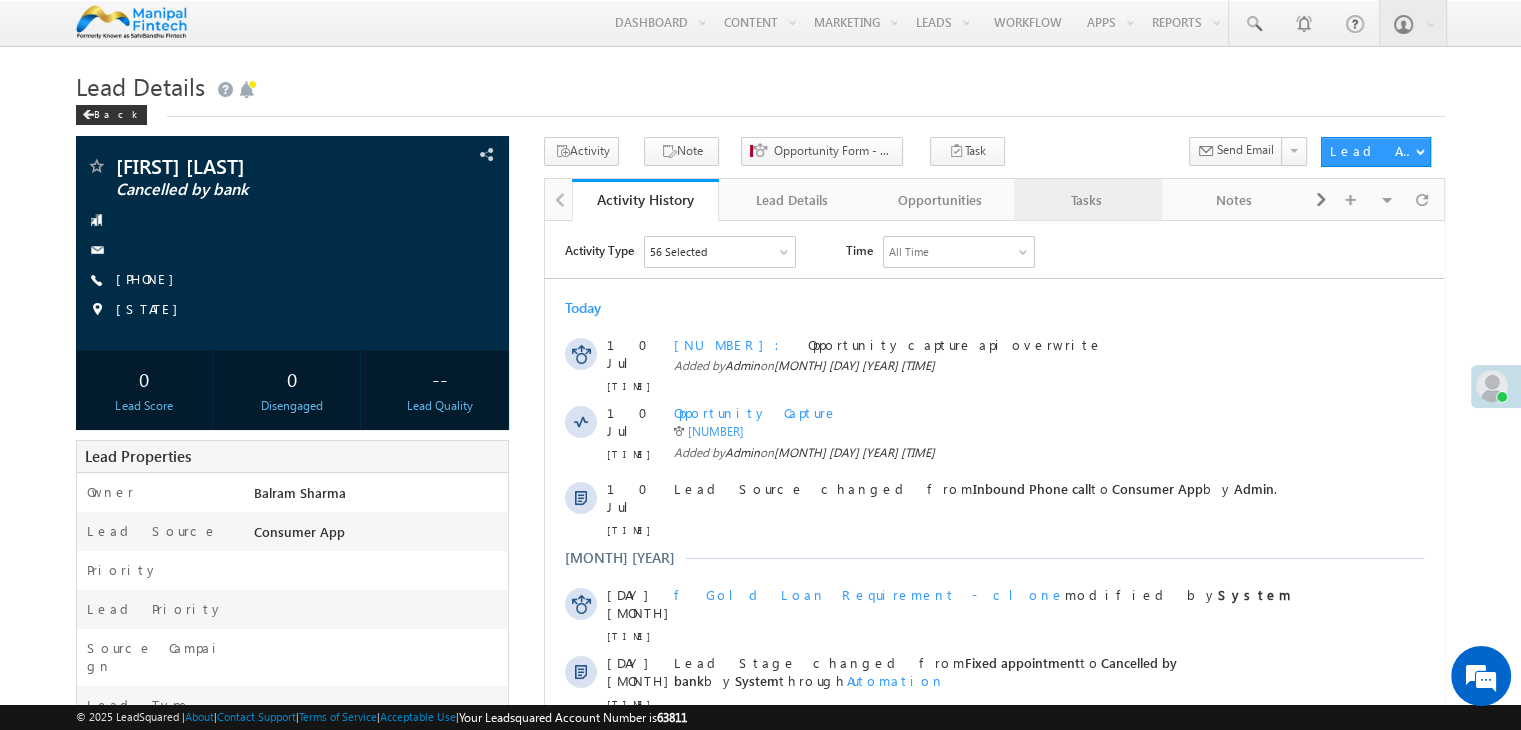 click on "Tasks" at bounding box center (1086, 200) 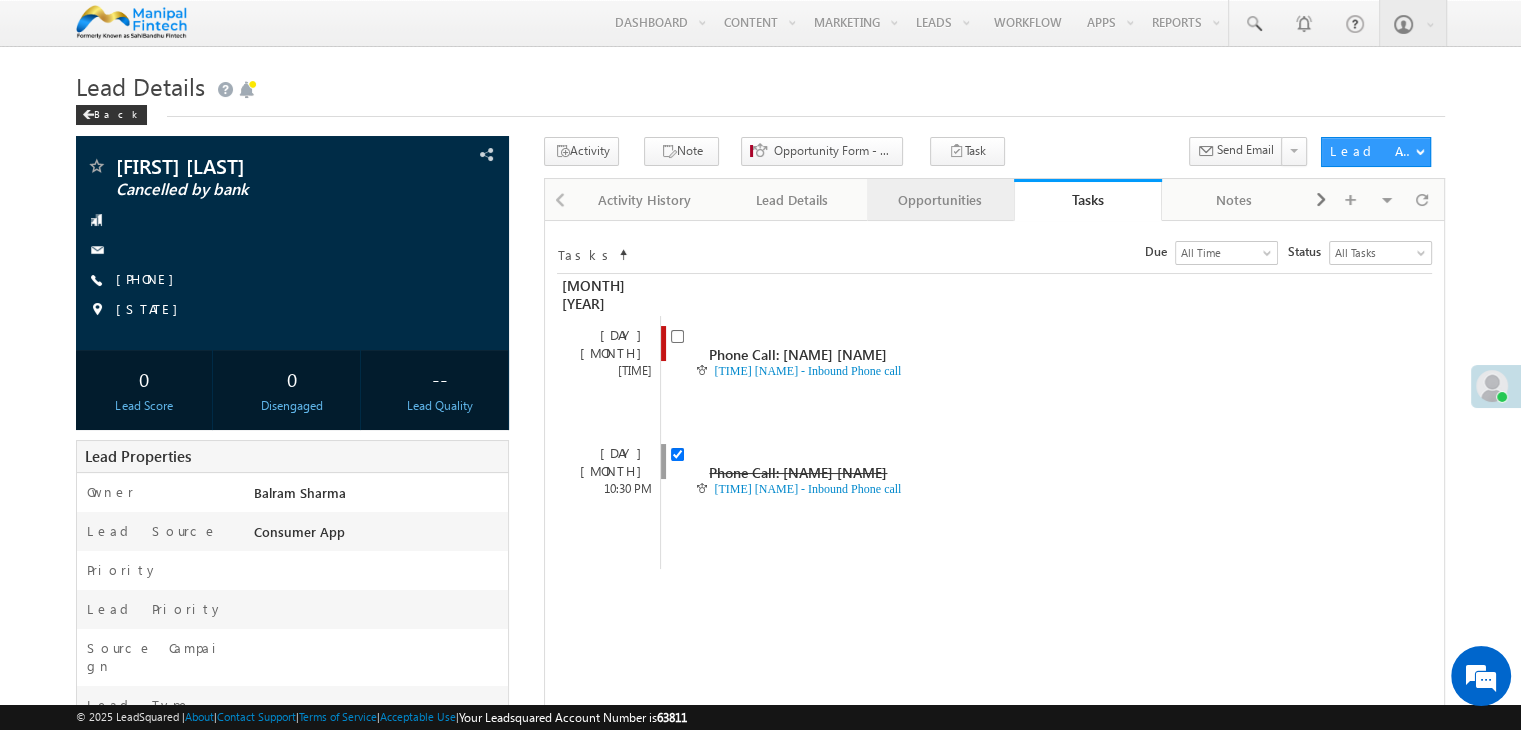 click on "Opportunities" at bounding box center [939, 200] 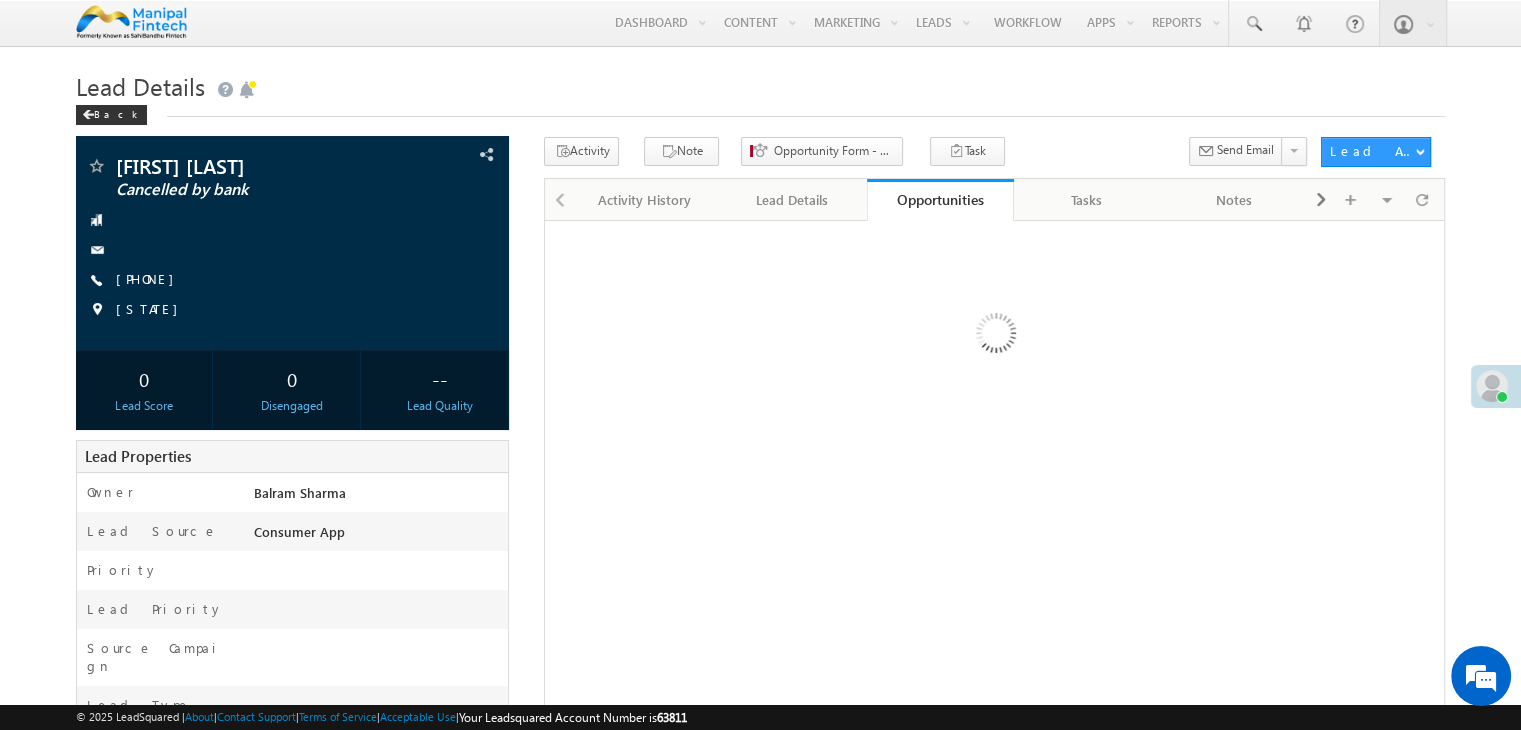 scroll, scrollTop: 0, scrollLeft: 0, axis: both 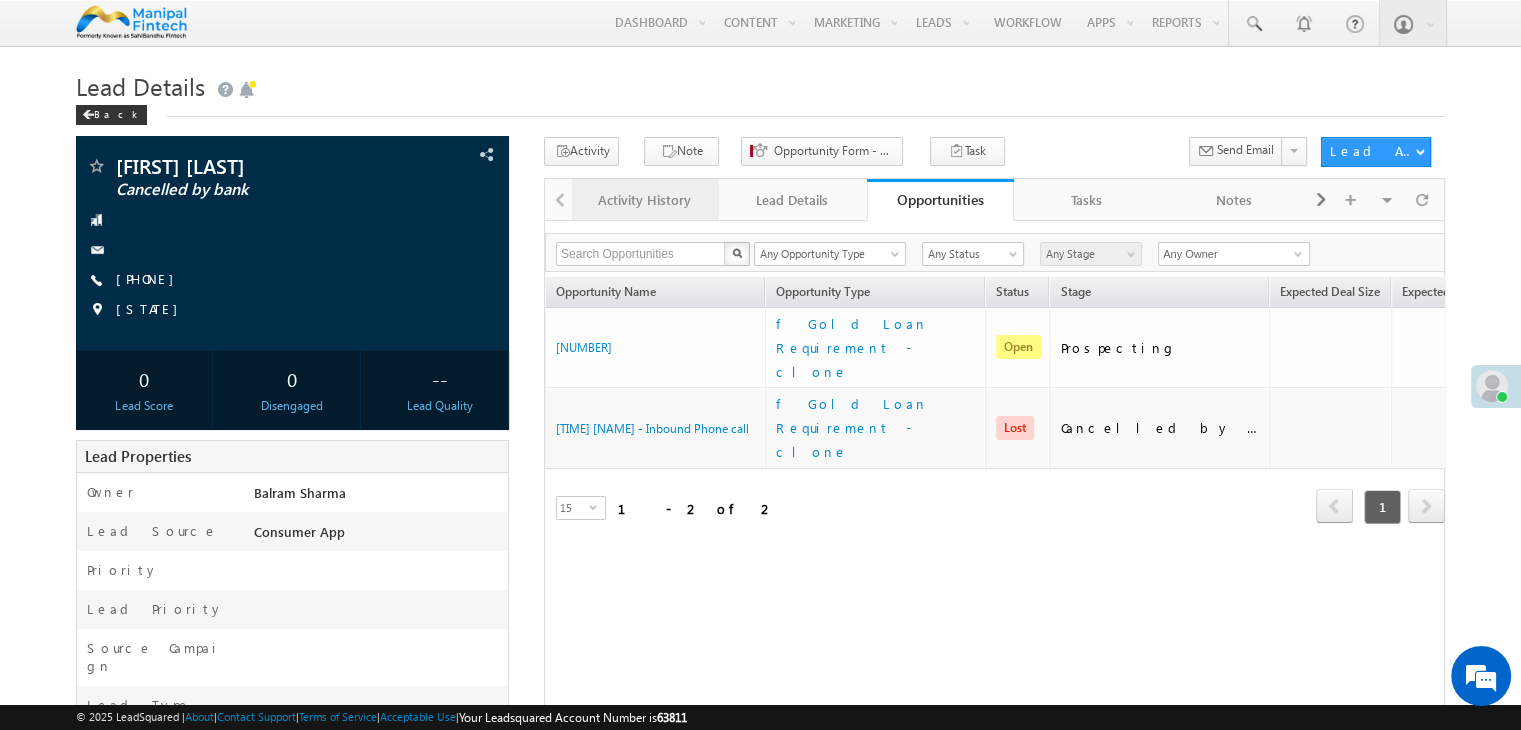 click on "Activity History" at bounding box center [644, 200] 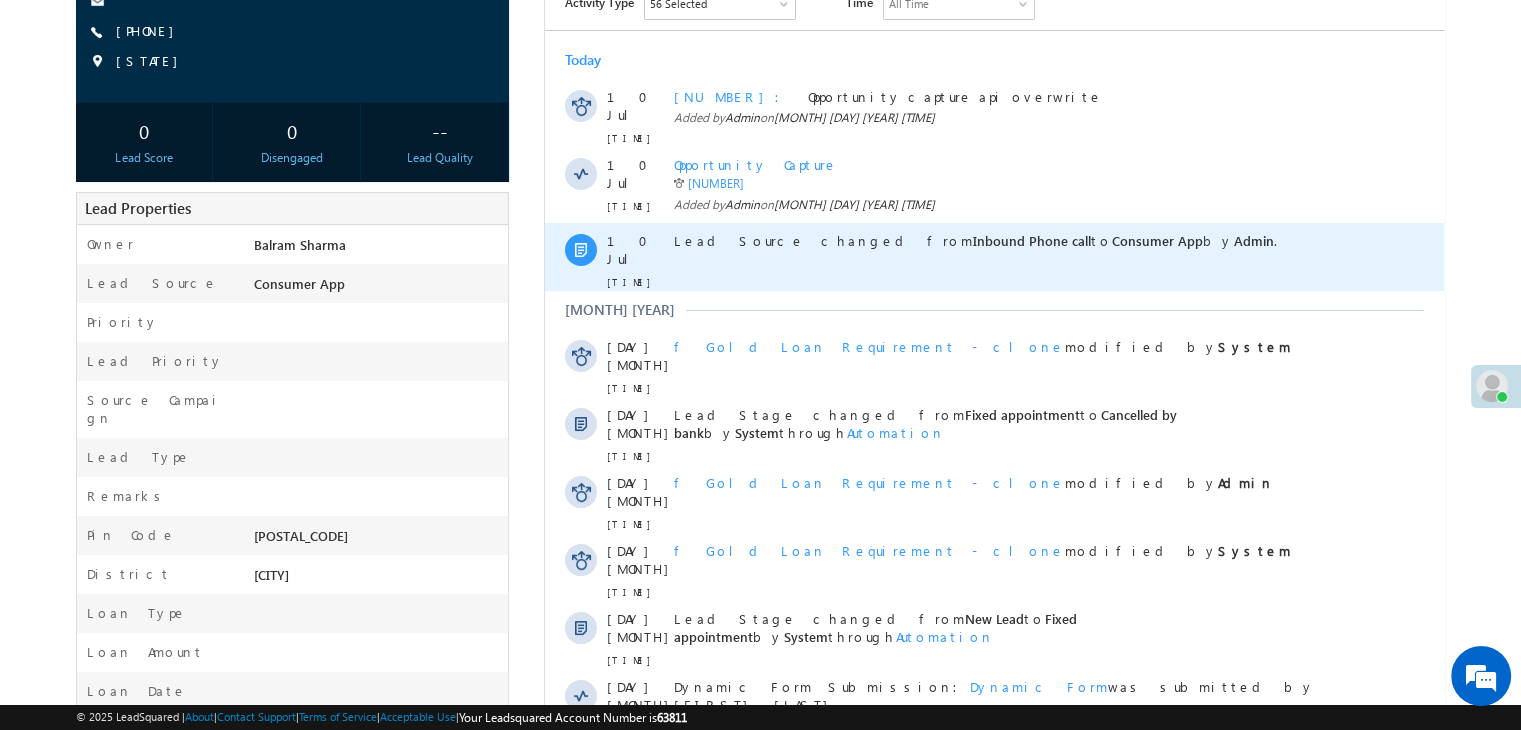 scroll, scrollTop: 0, scrollLeft: 0, axis: both 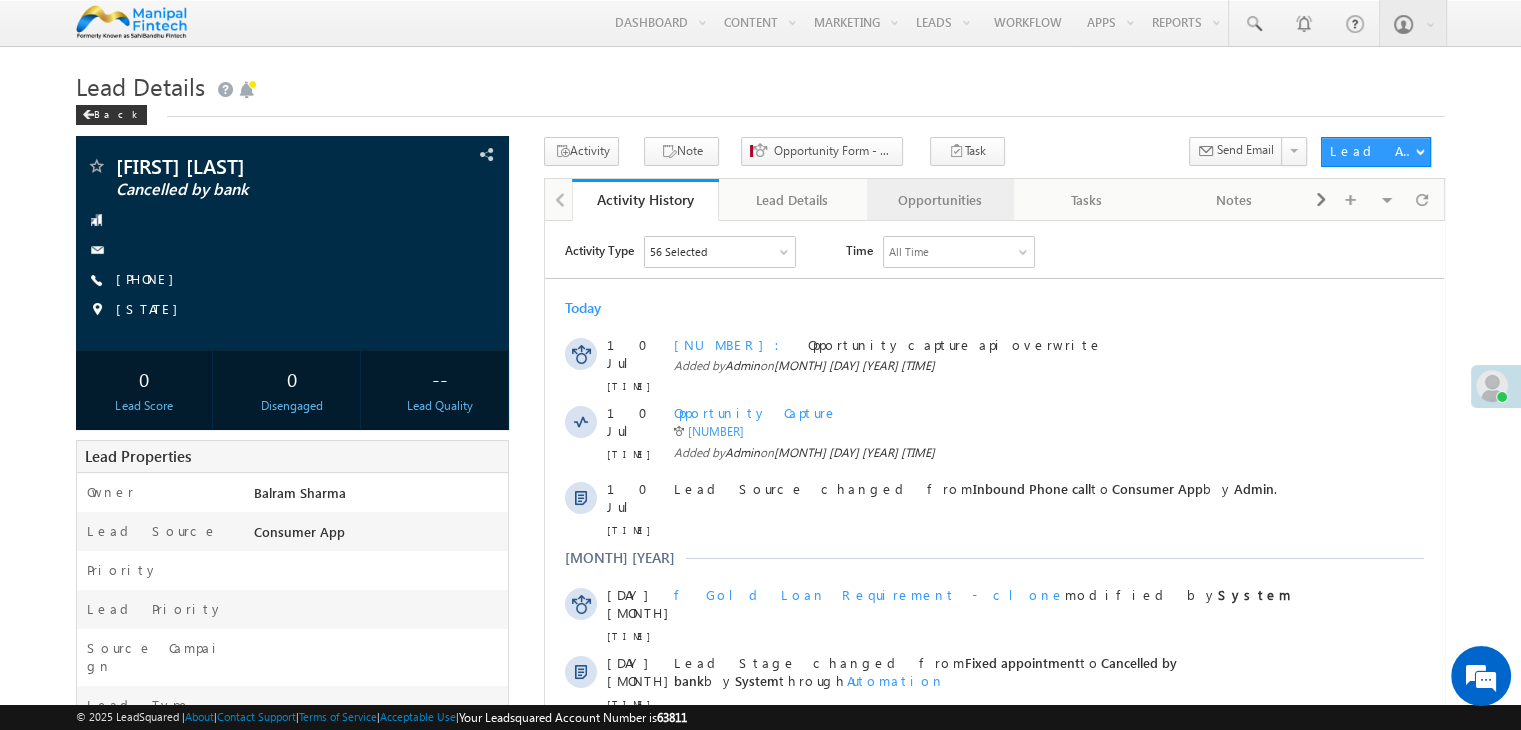 click on "Opportunities" at bounding box center [939, 200] 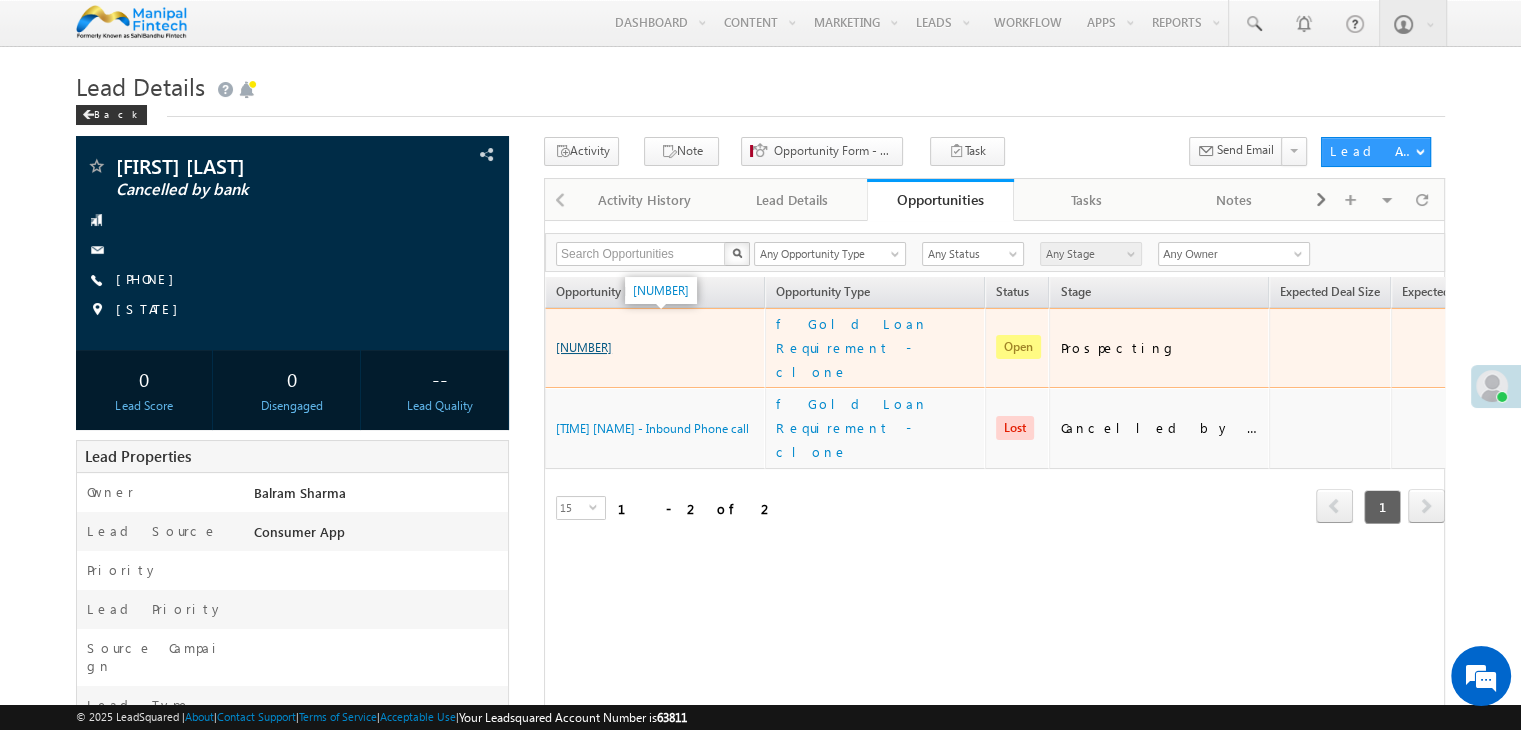 click on "3727819" at bounding box center (584, 347) 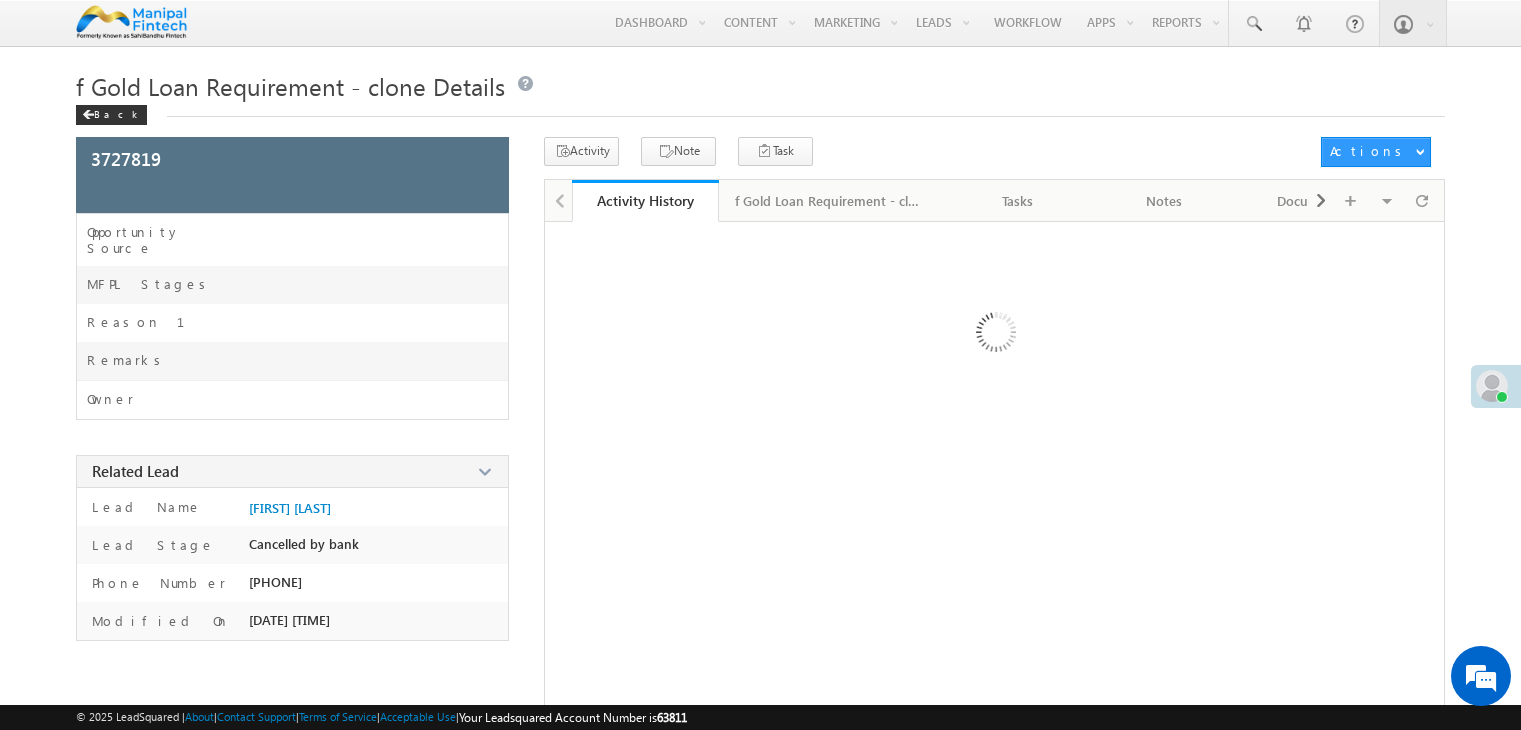 scroll, scrollTop: 0, scrollLeft: 0, axis: both 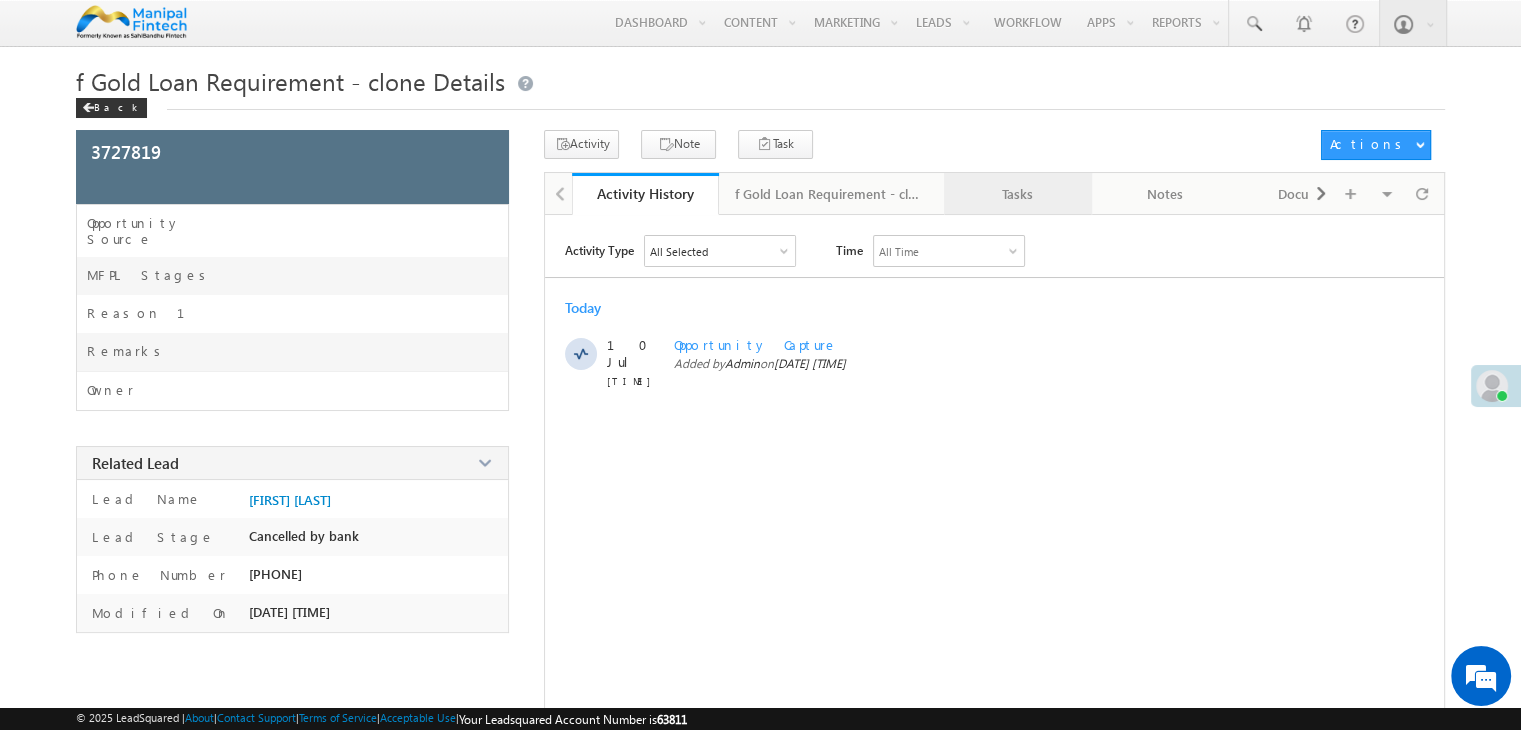 click on "Tasks" at bounding box center [1016, 194] 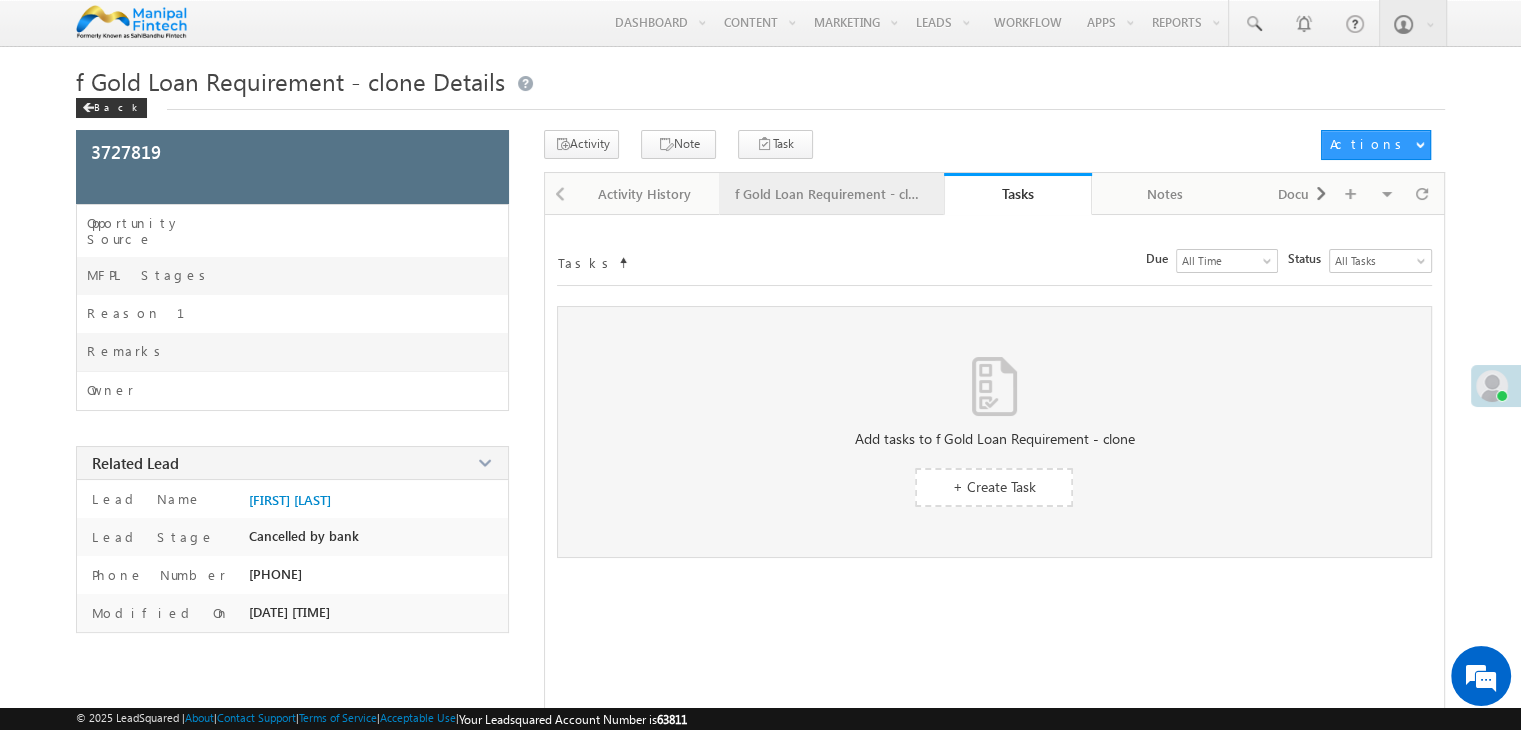 click on "f Gold Loan Requirement - clone Details" at bounding box center (830, 194) 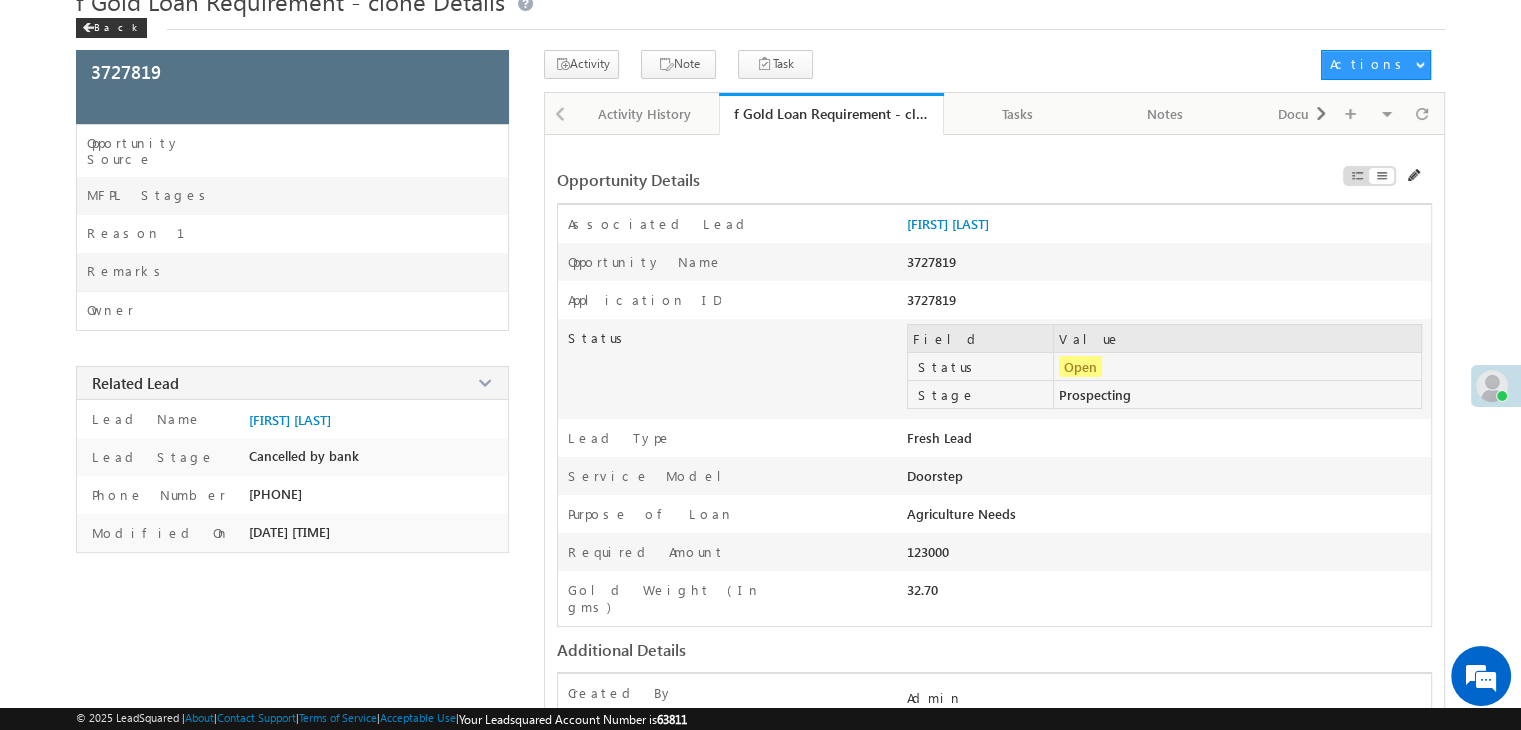 scroll, scrollTop: 198, scrollLeft: 0, axis: vertical 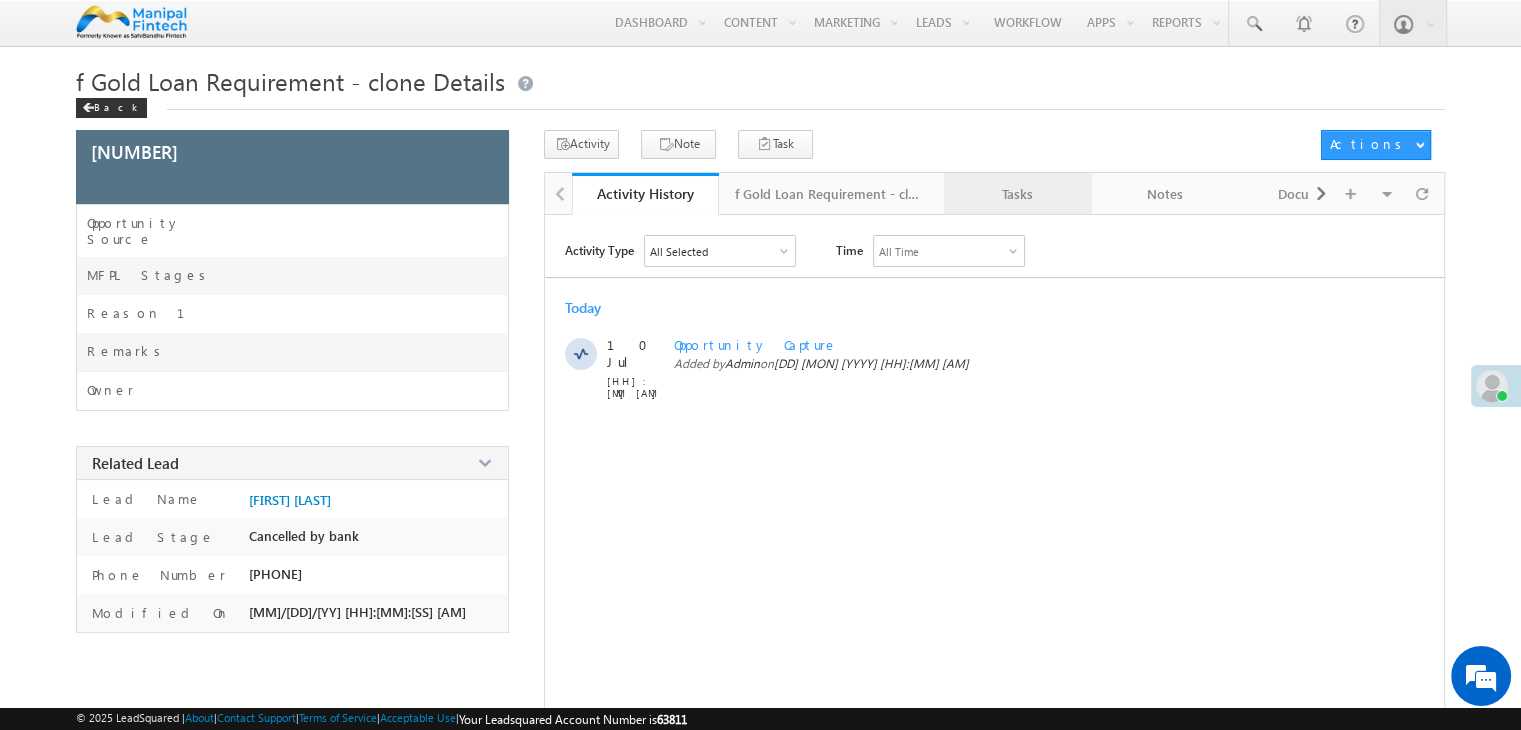 click on "Tasks" at bounding box center [1016, 194] 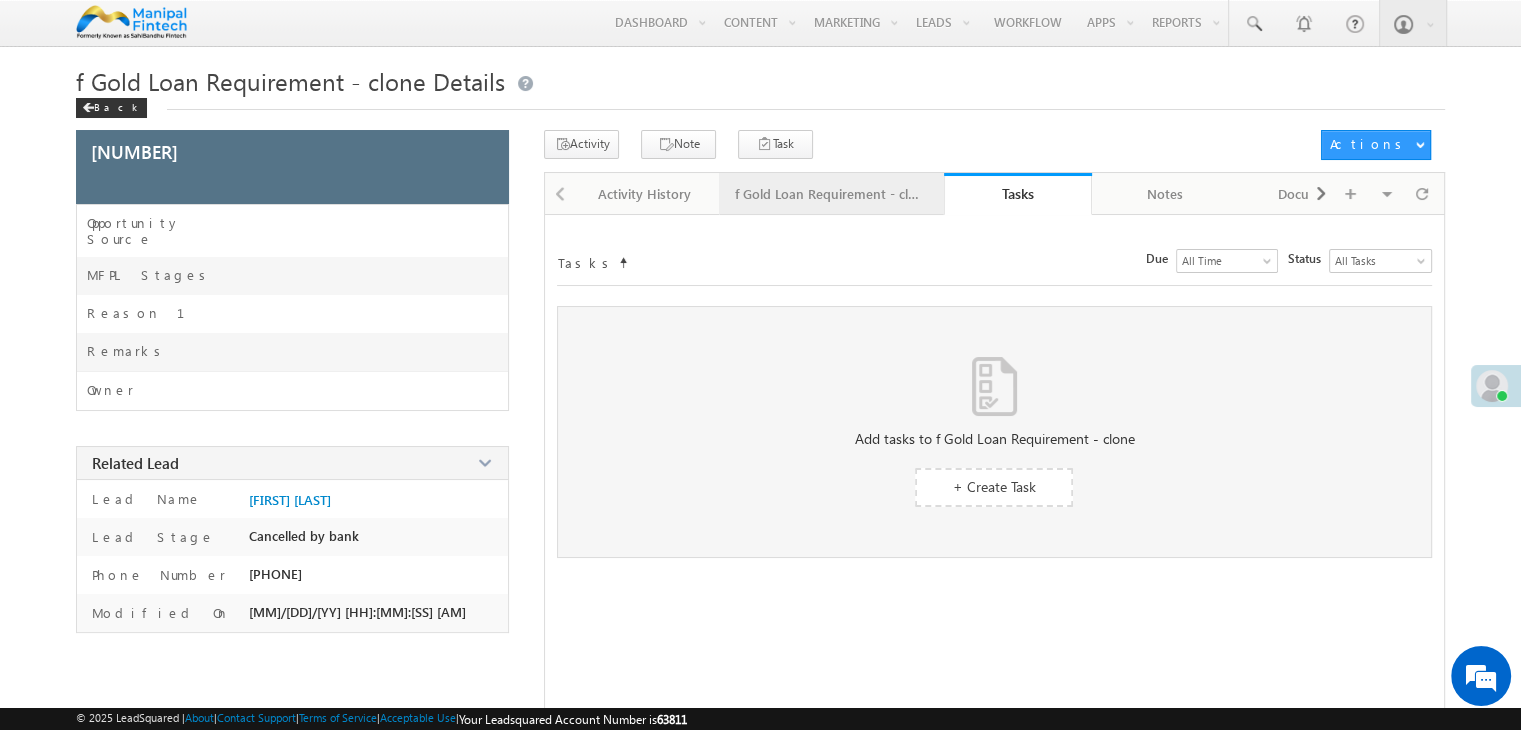 click on "f Gold Loan Requirement - clone Details" at bounding box center [831, 194] 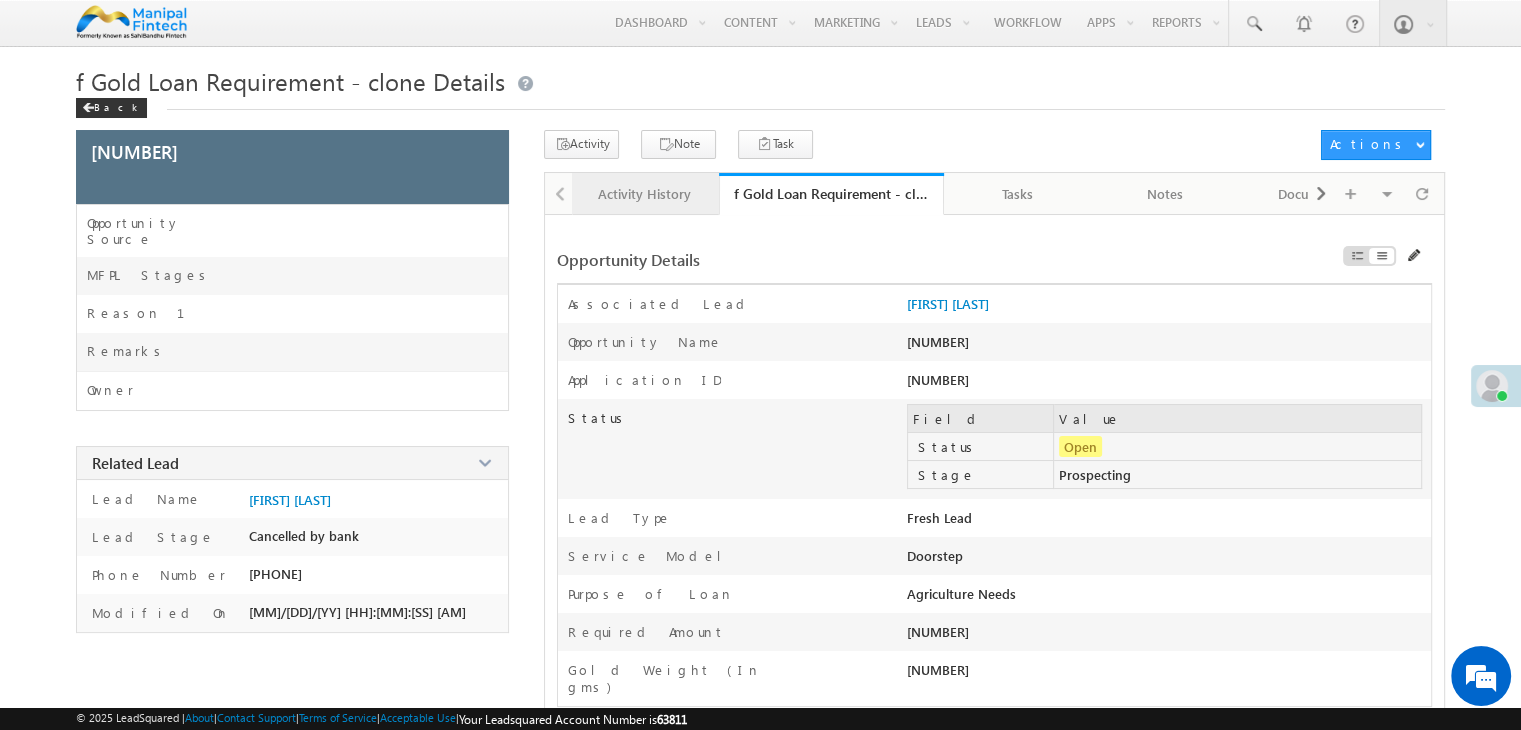 click on "Activity History" at bounding box center (644, 194) 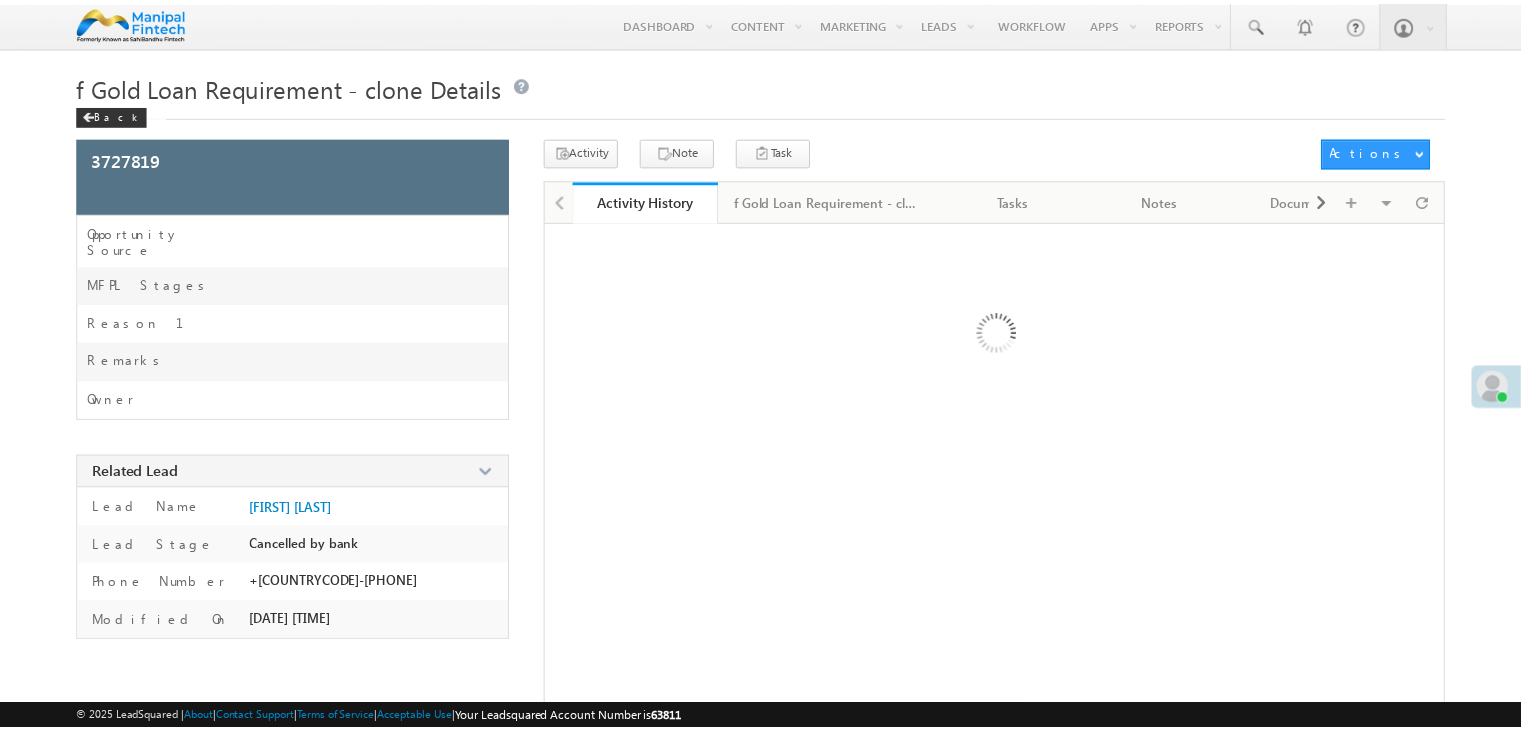 scroll, scrollTop: 0, scrollLeft: 0, axis: both 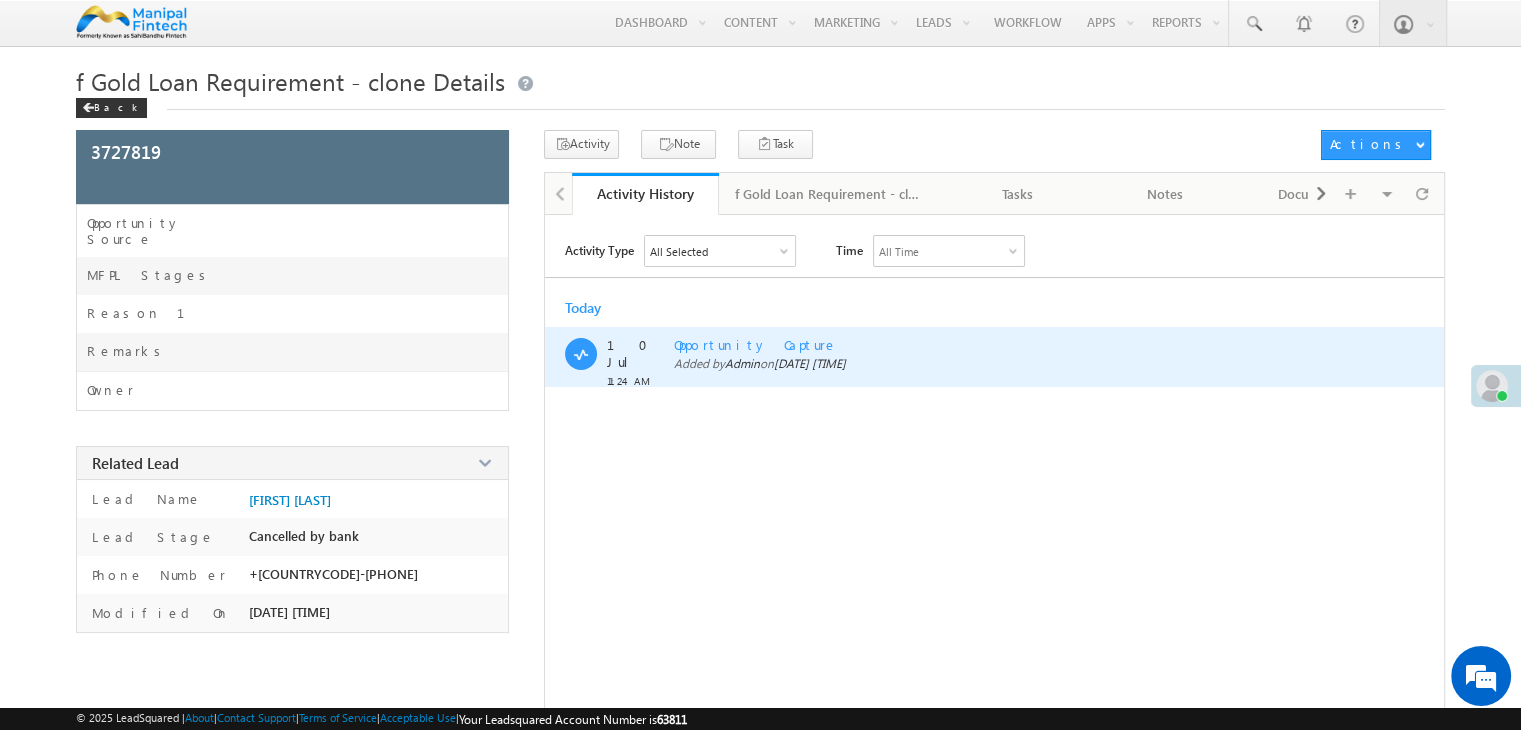click on "Opportunity Capture" at bounding box center (756, 344) 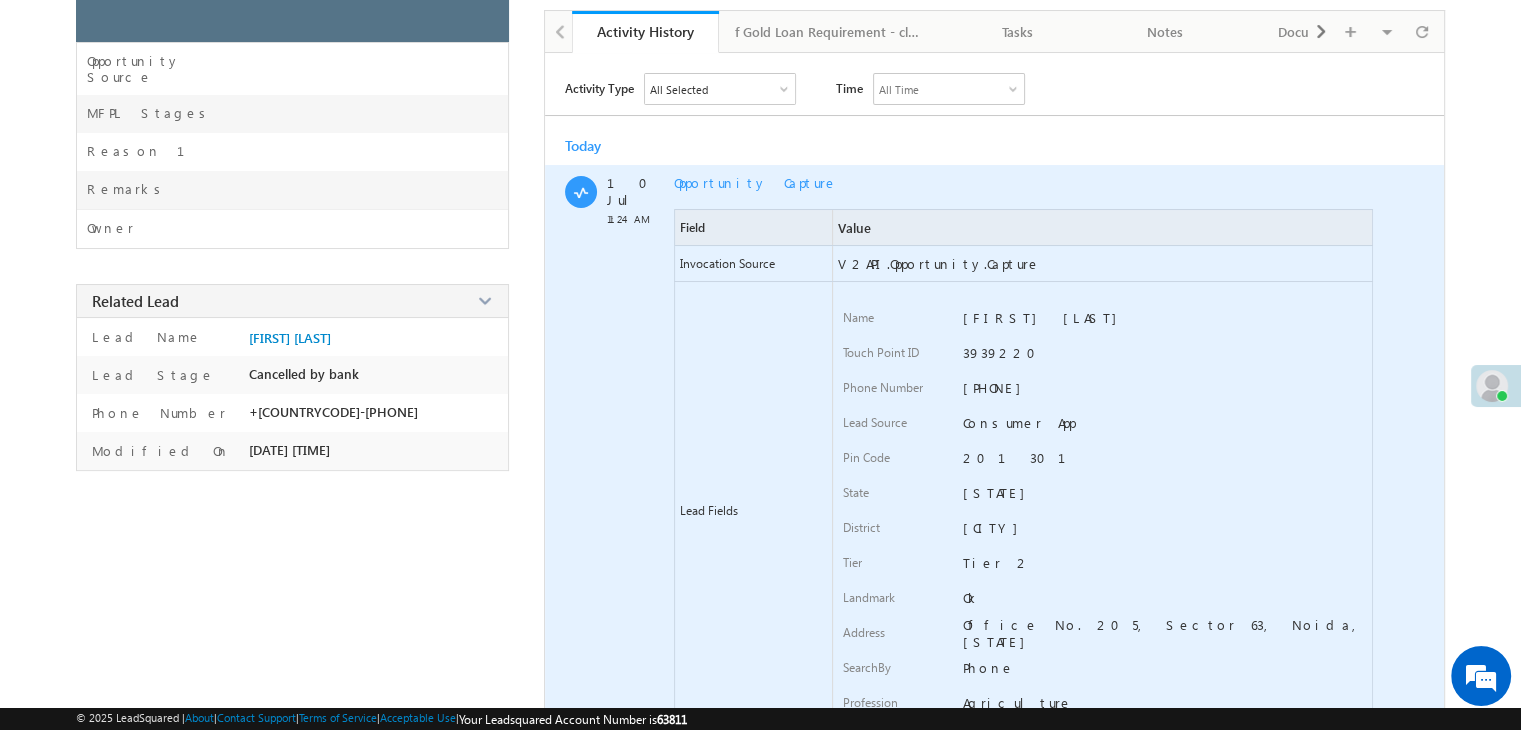 scroll, scrollTop: 228, scrollLeft: 0, axis: vertical 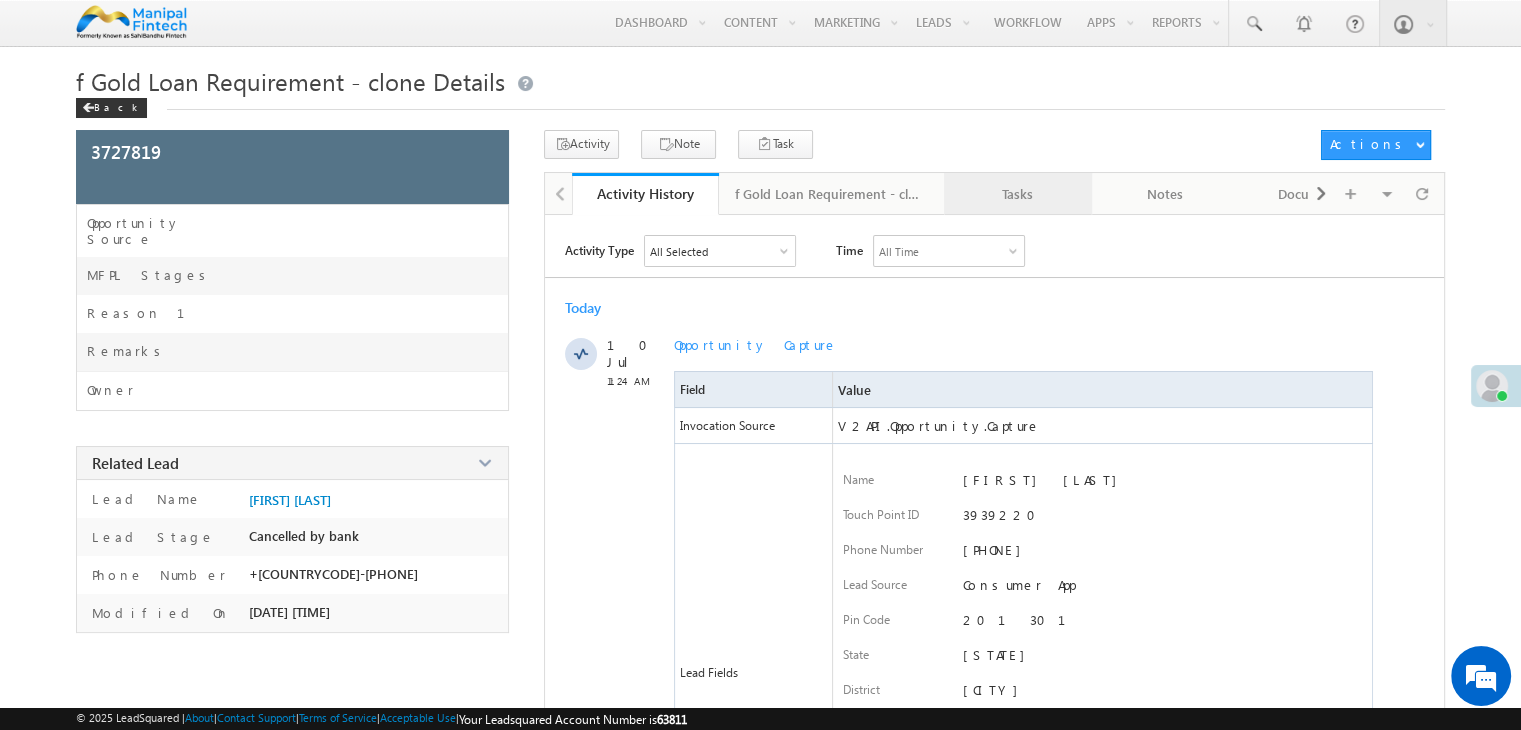 click on "Tasks" at bounding box center [1016, 194] 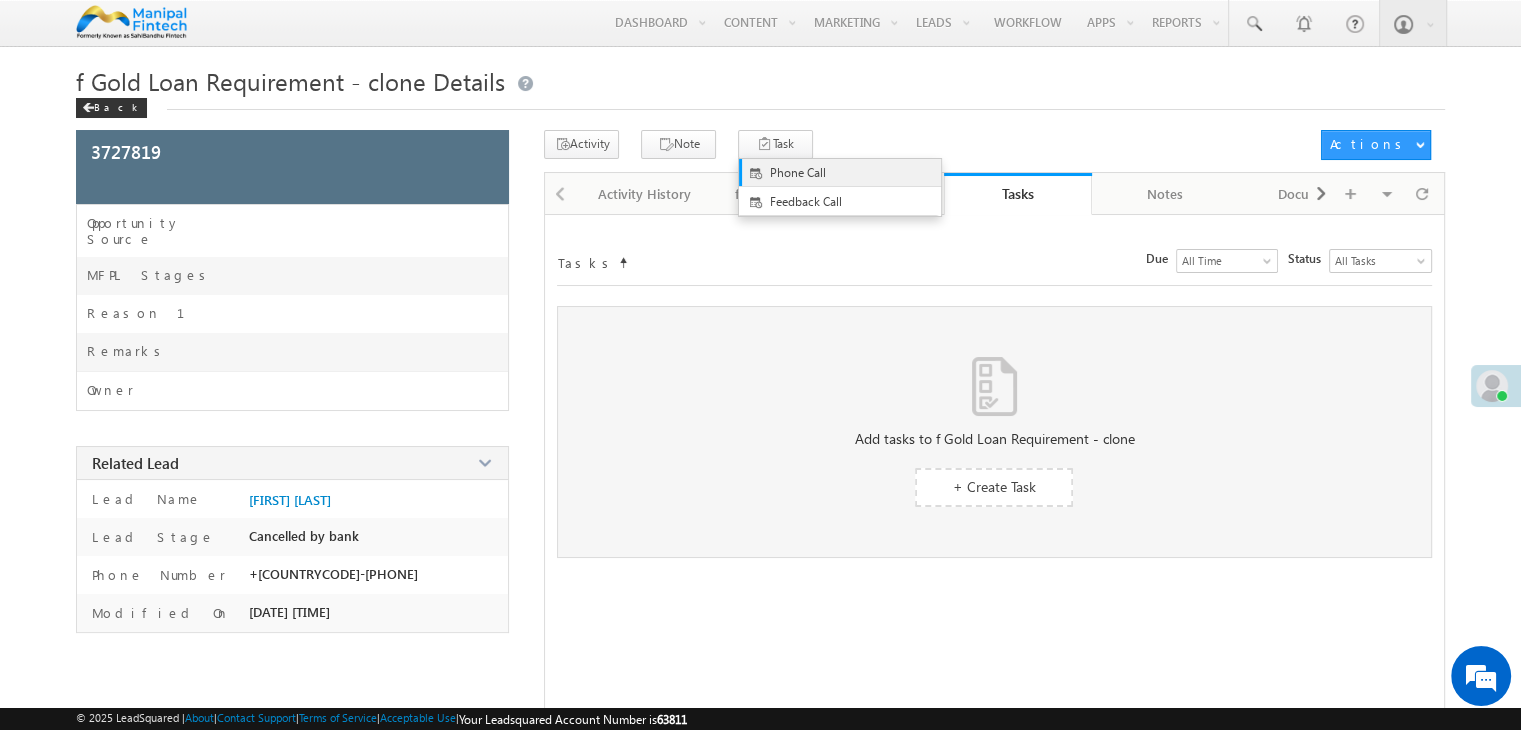click on "Phone Call" at bounding box center [856, 173] 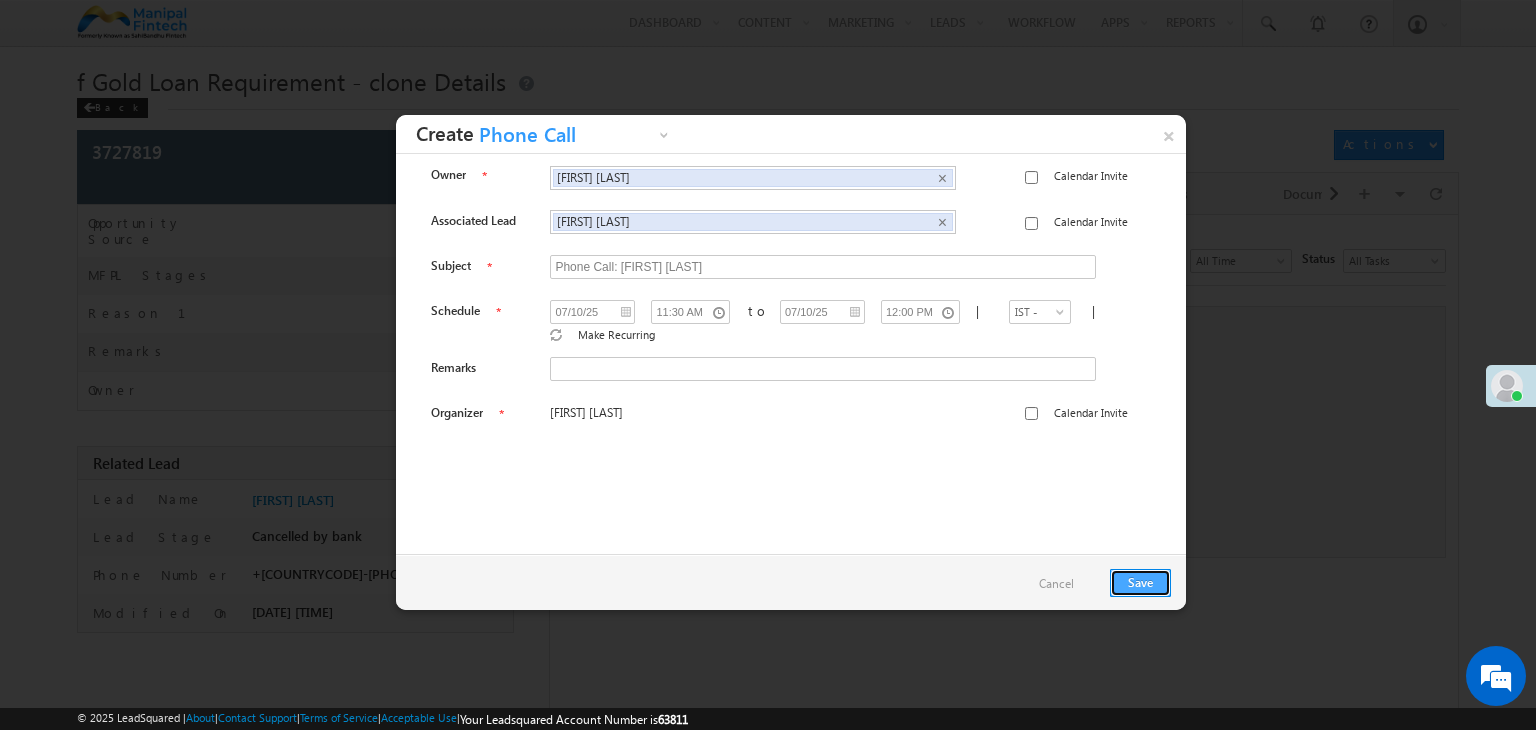 click on "Save" at bounding box center [1140, 583] 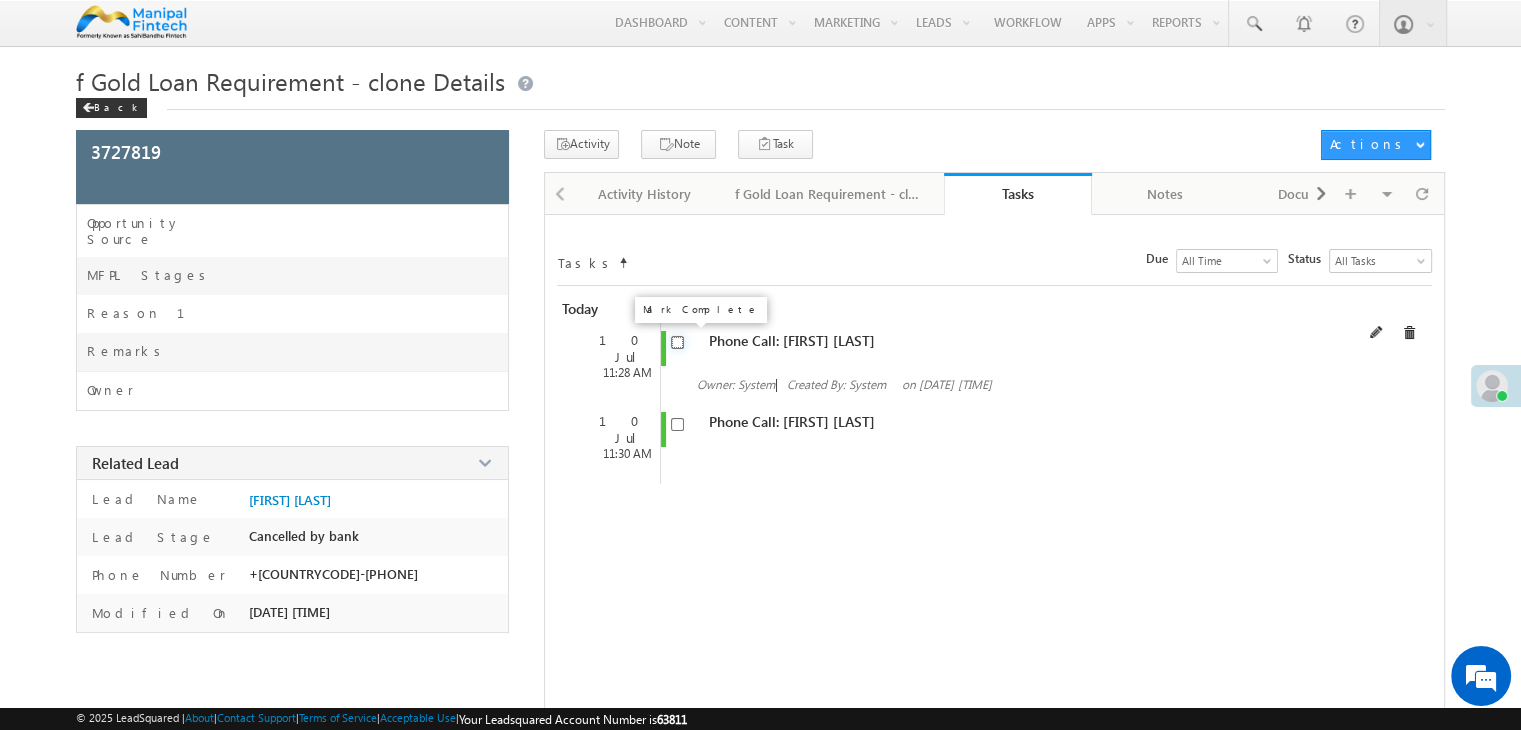 click at bounding box center (677, 342) 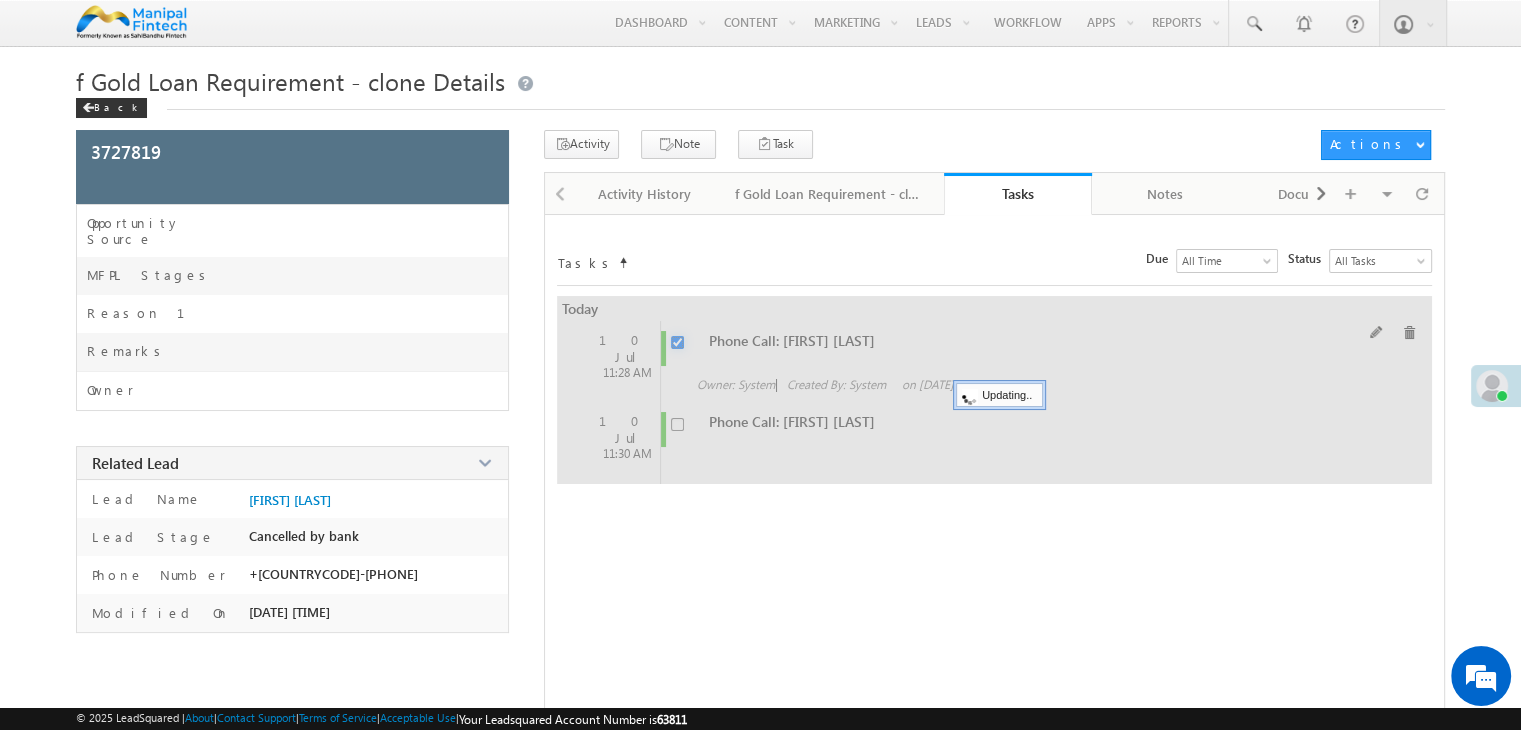 checkbox on "false" 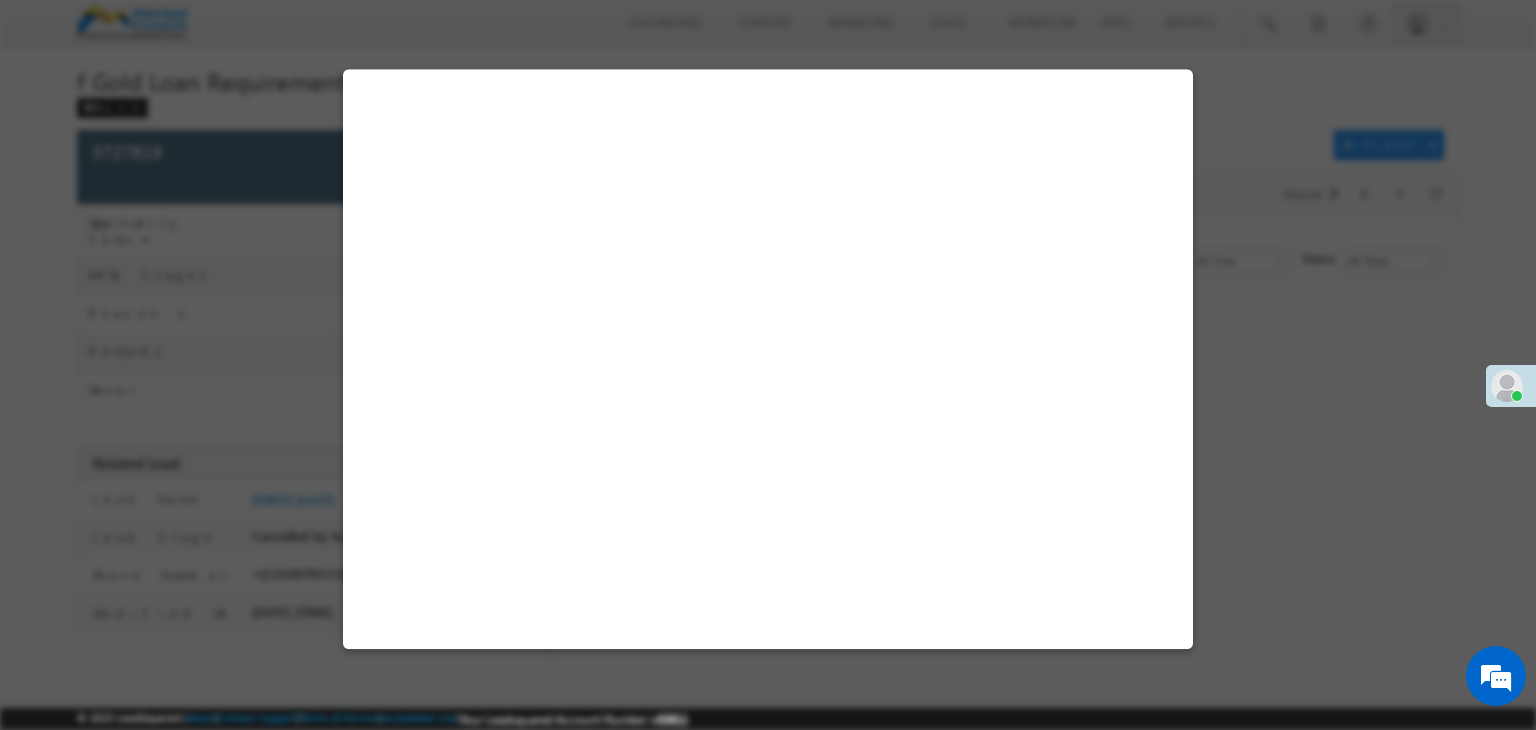 select on "Agriculture" 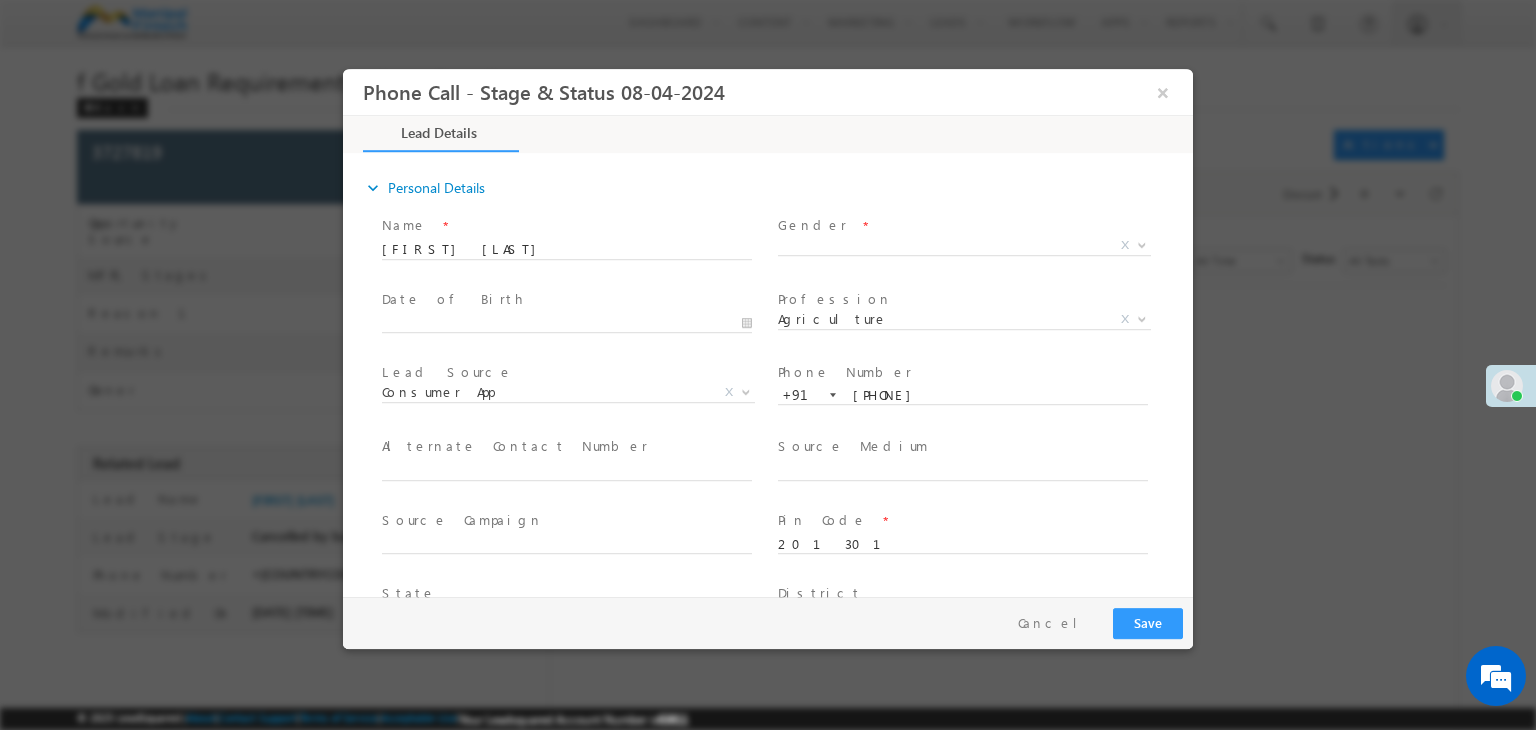 scroll, scrollTop: 0, scrollLeft: 0, axis: both 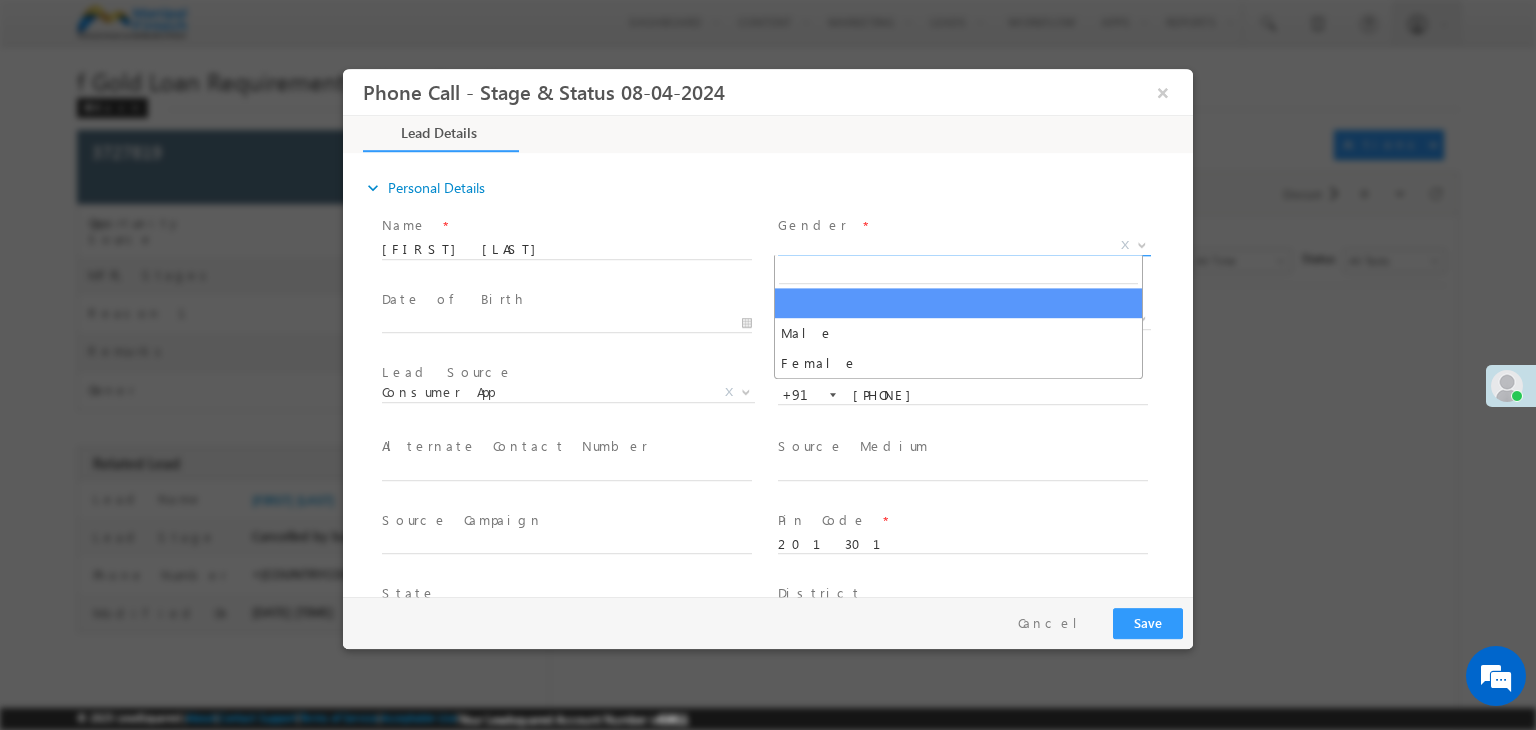 click on "X" at bounding box center (964, 246) 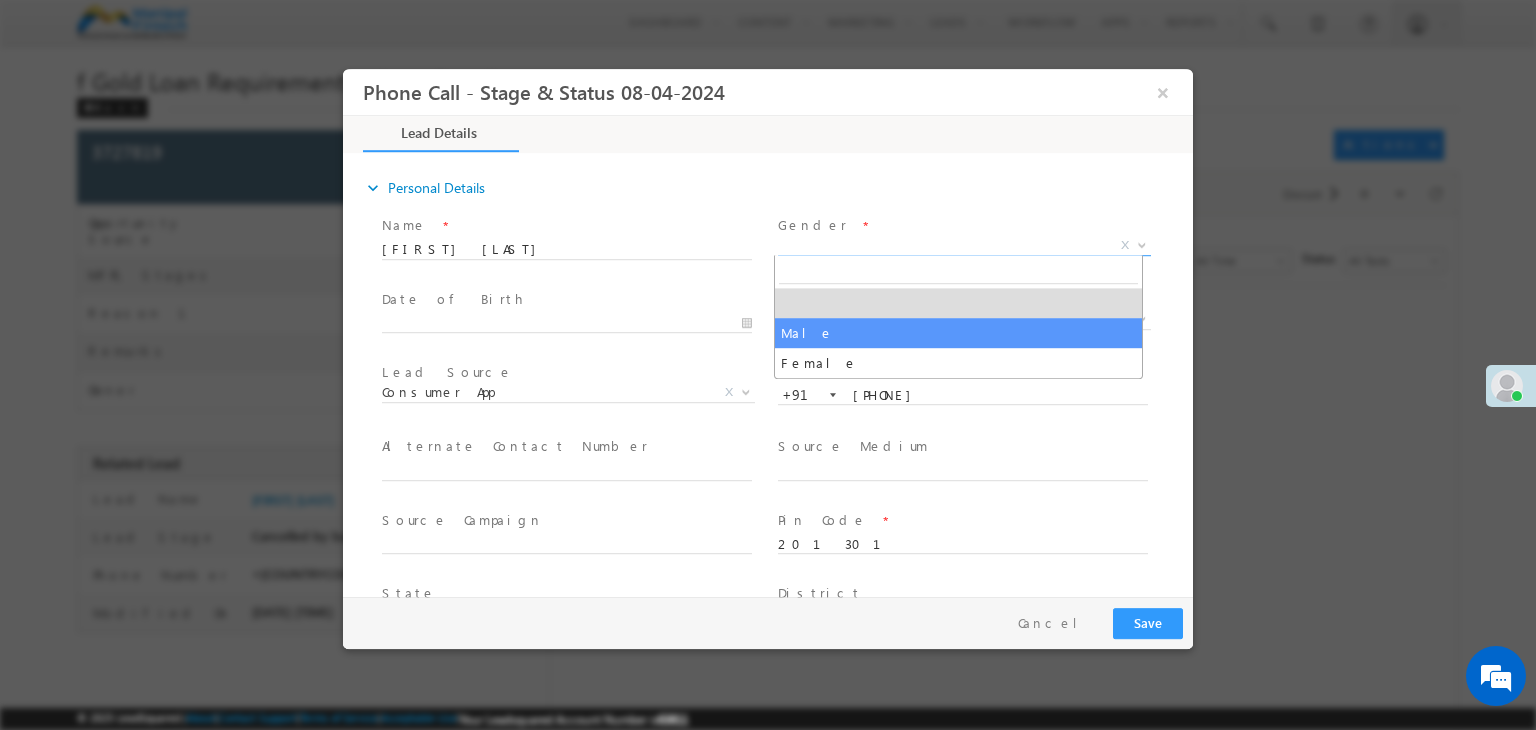 type on "07/10/25 11:27 AM" 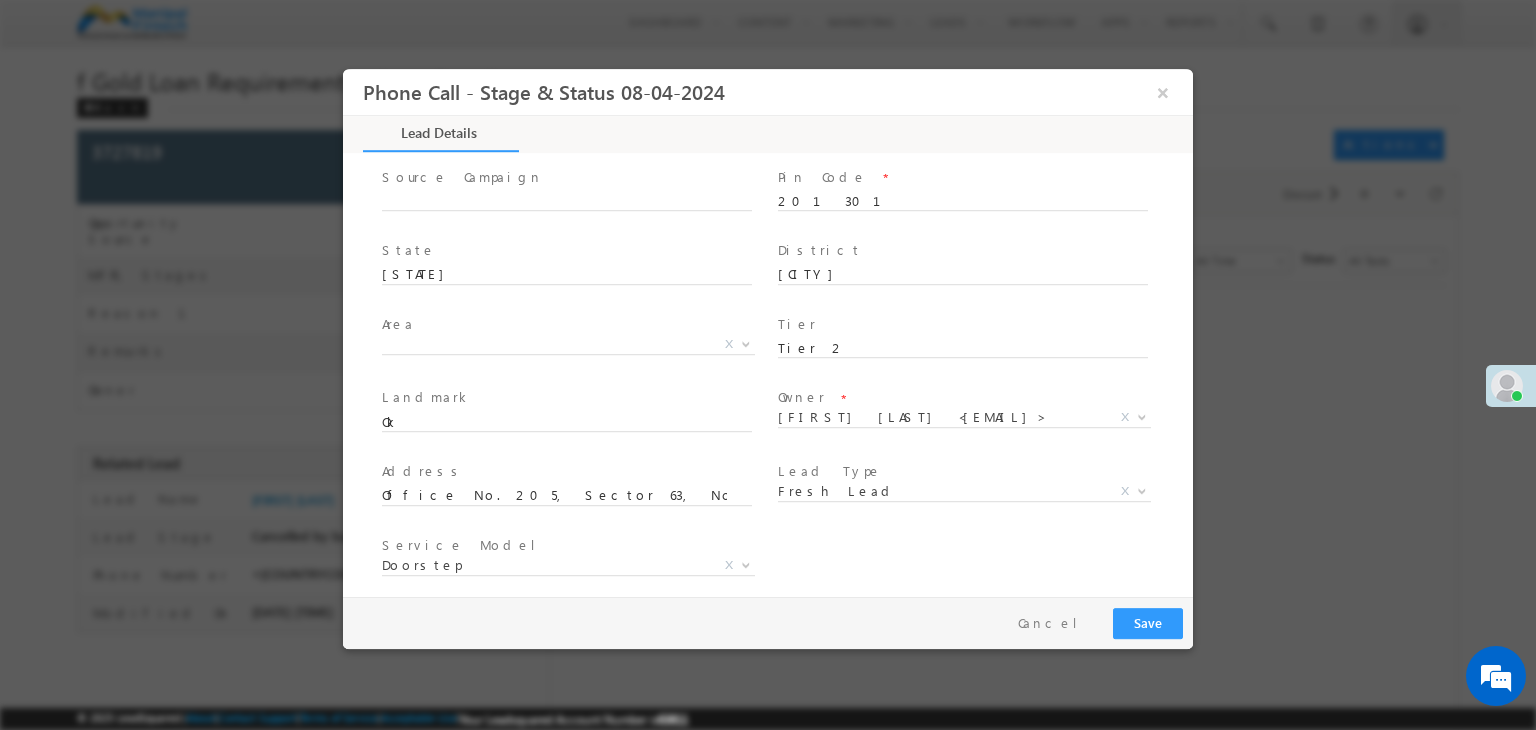 type on "0" 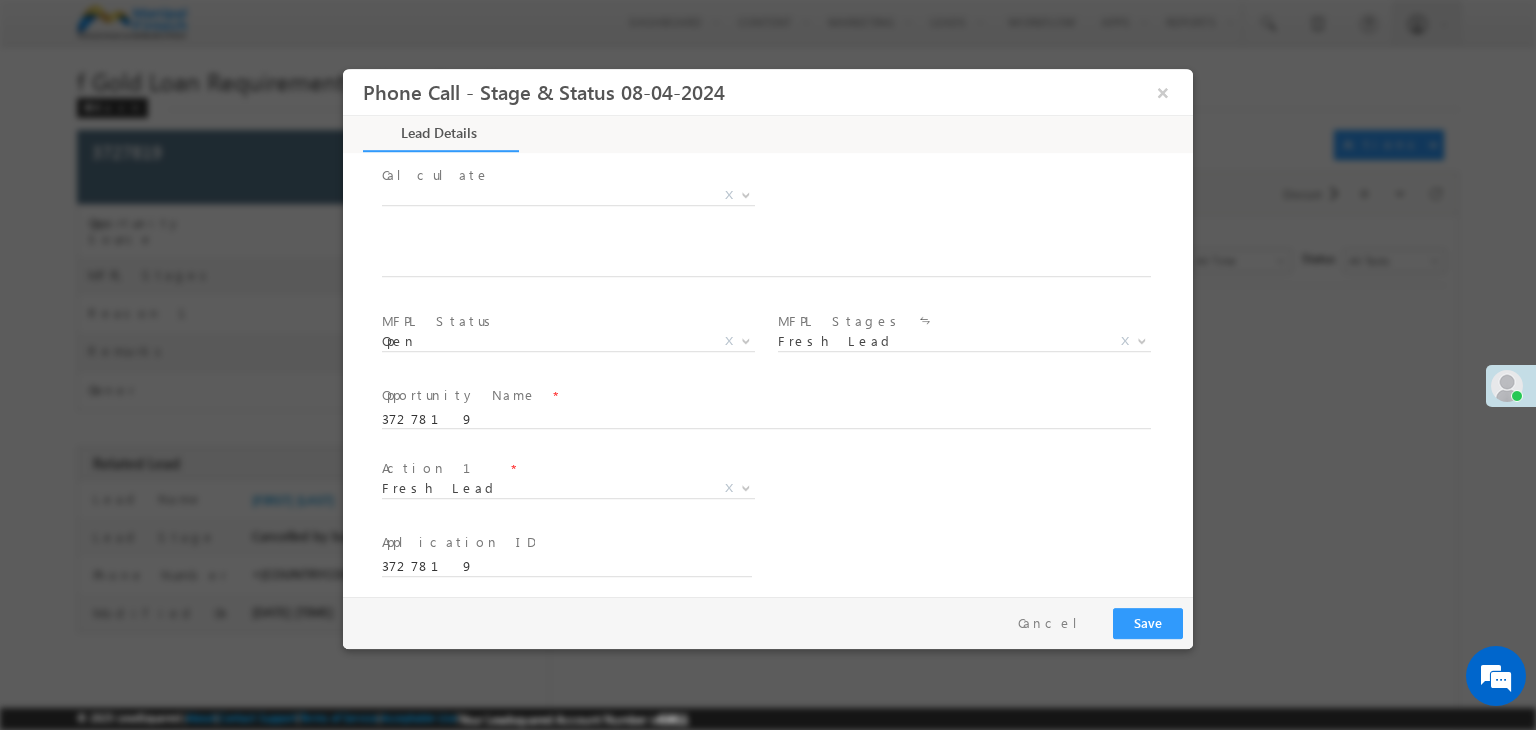 scroll, scrollTop: 1164, scrollLeft: 0, axis: vertical 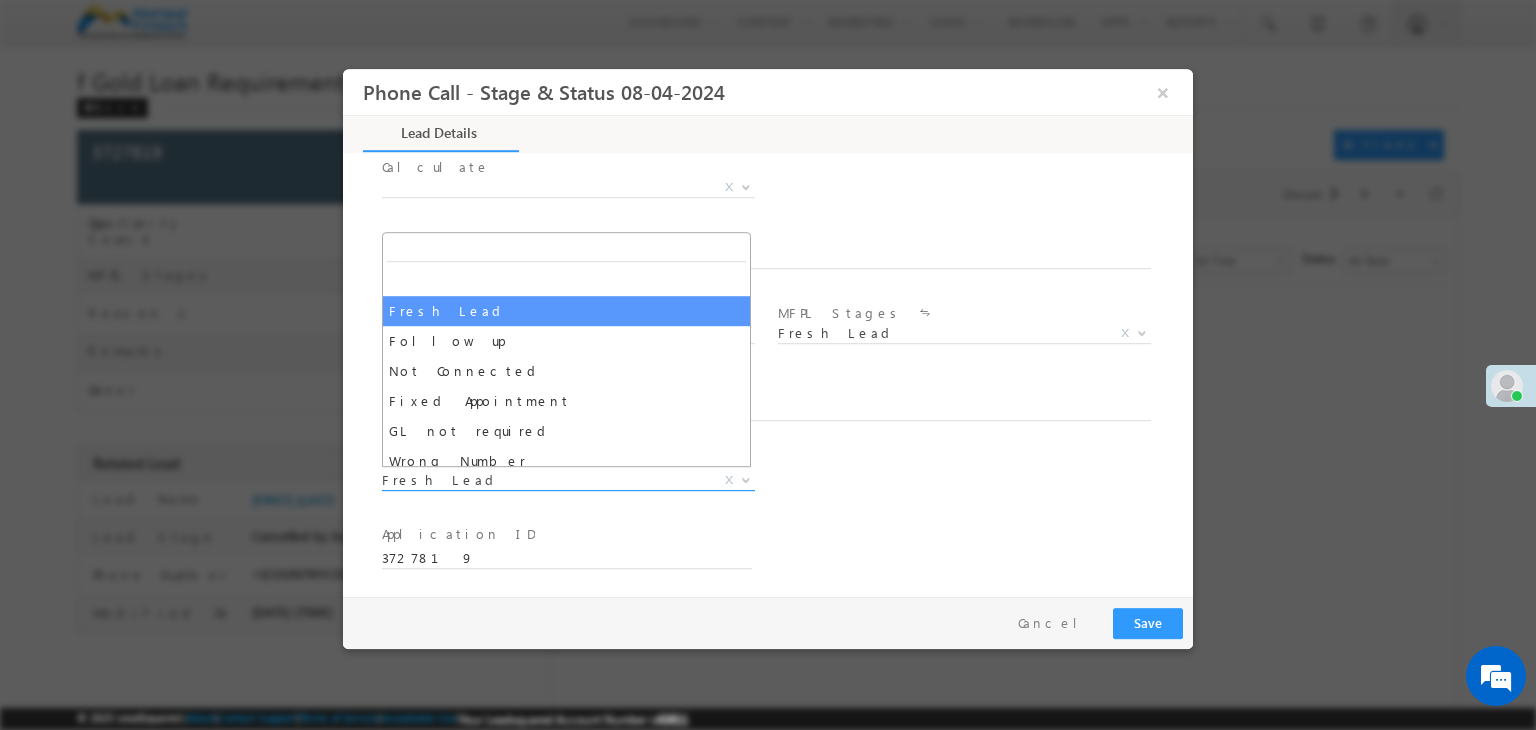 click on "Fresh Lead" at bounding box center (544, 480) 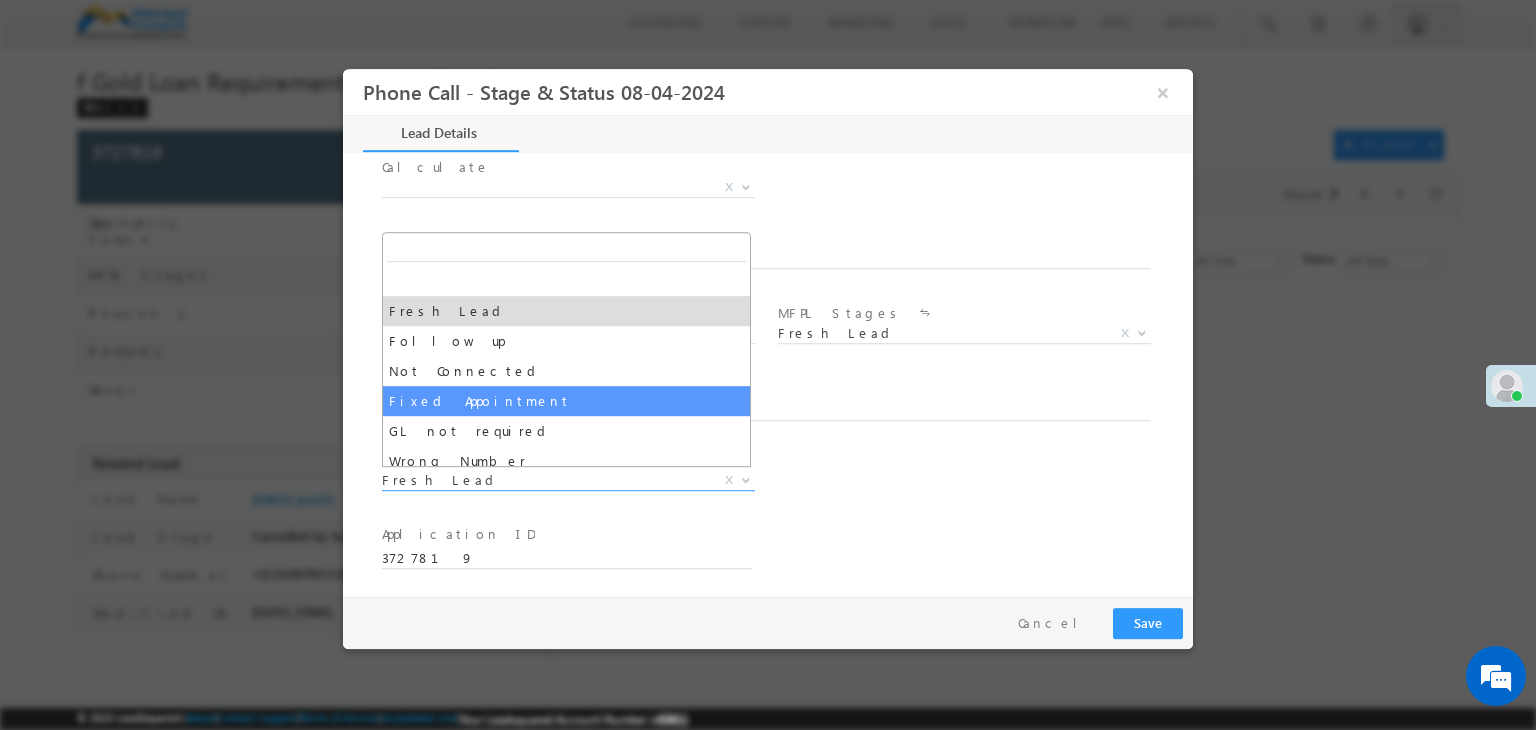 select on "Fixed Appointment" 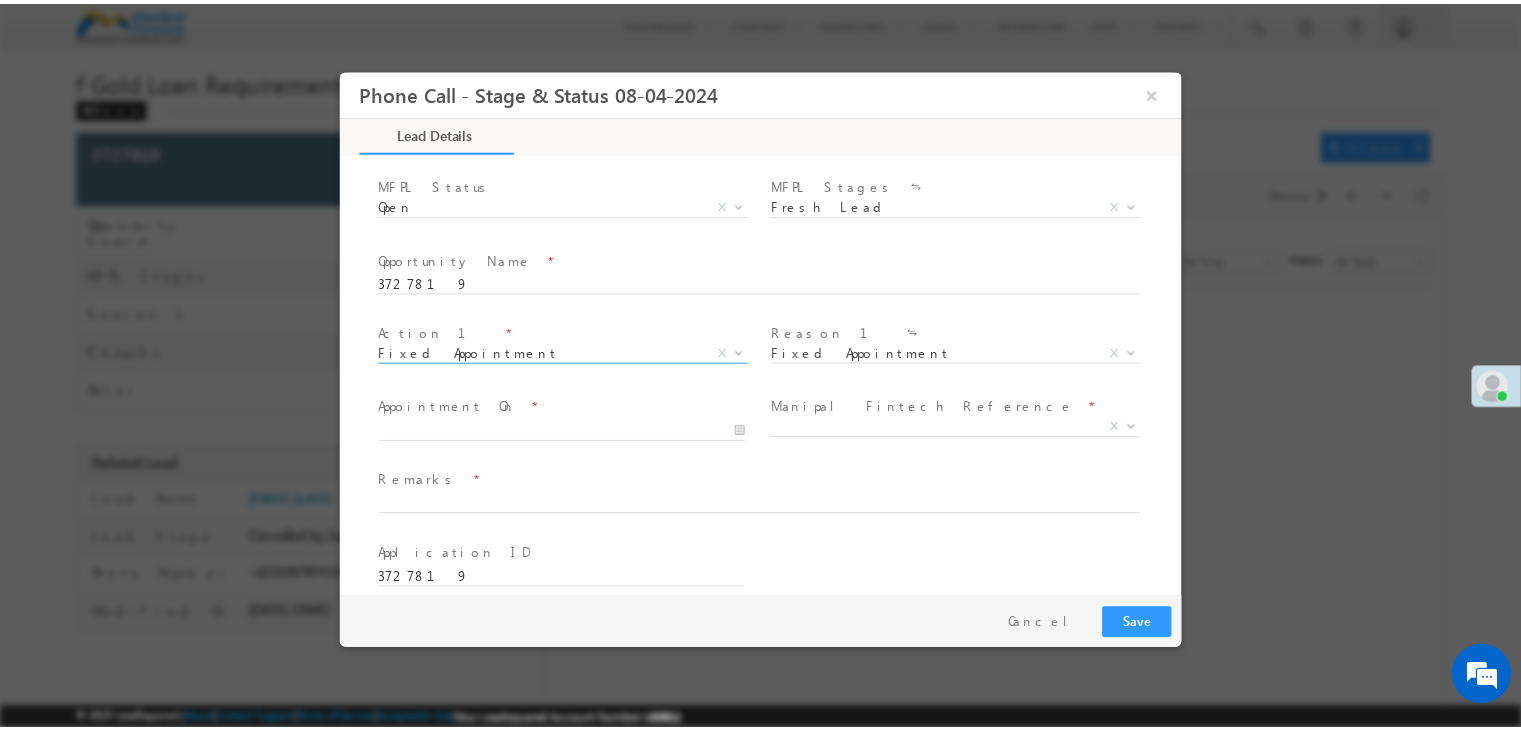 scroll, scrollTop: 1312, scrollLeft: 0, axis: vertical 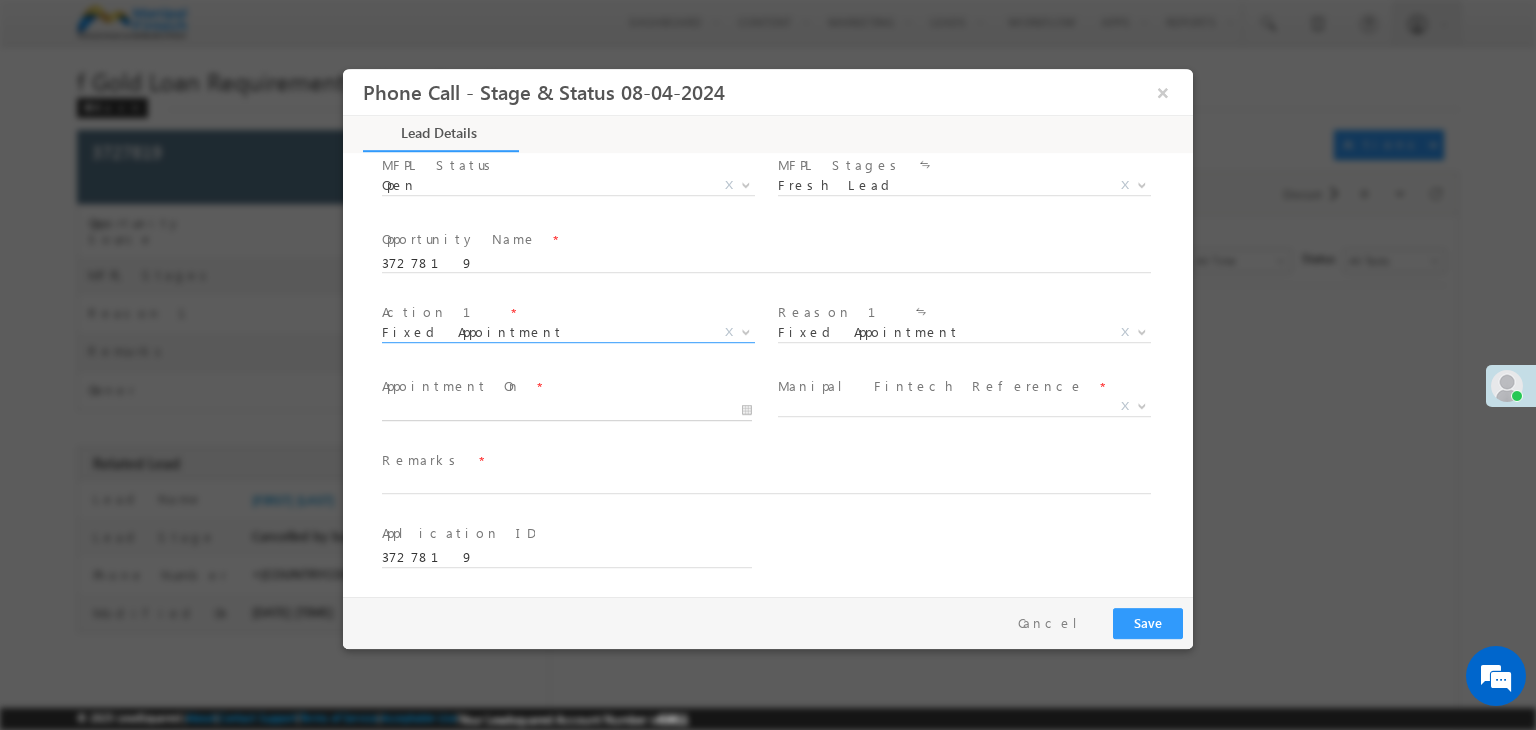 type on "[DATE] [TIME]" 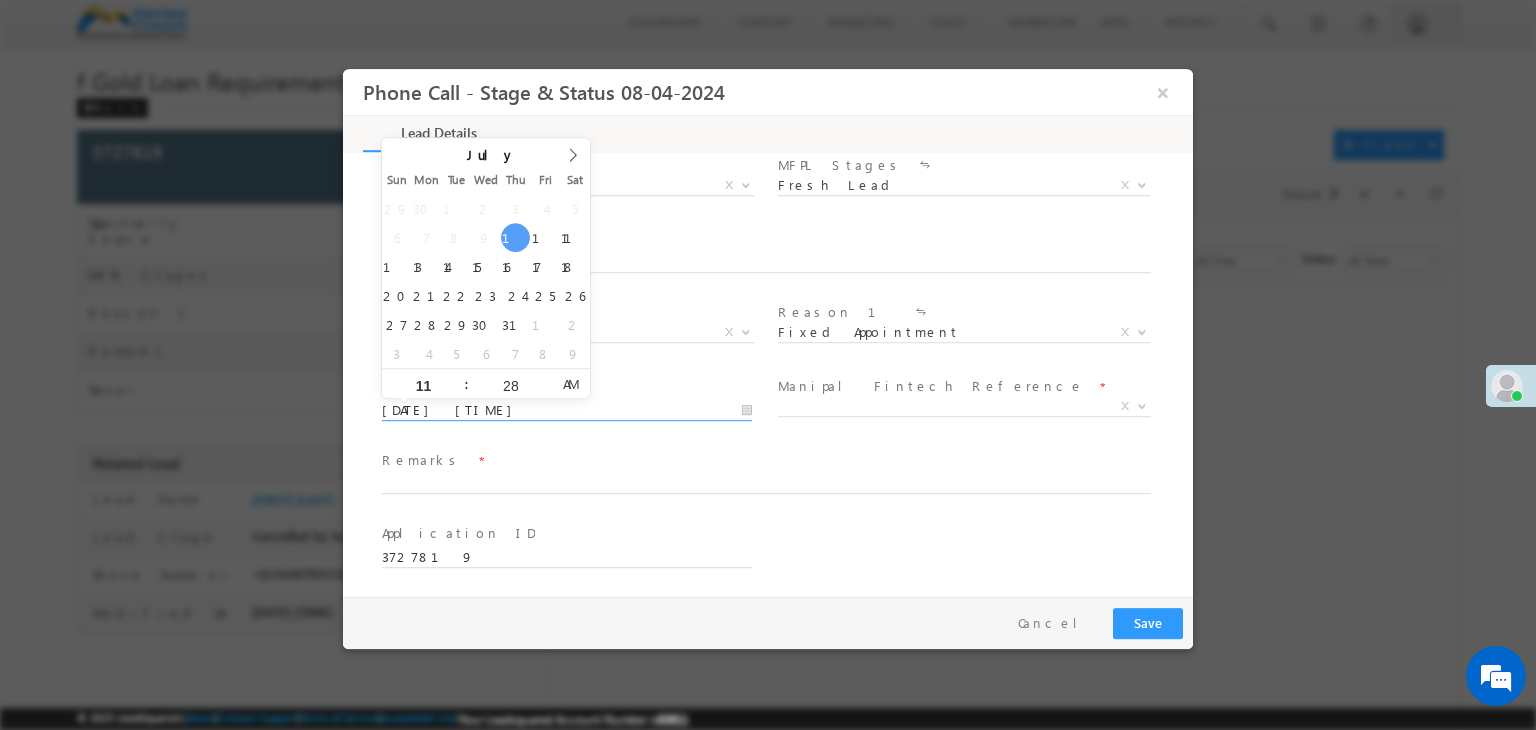 click on "[DATE] [TIME]" at bounding box center [567, 411] 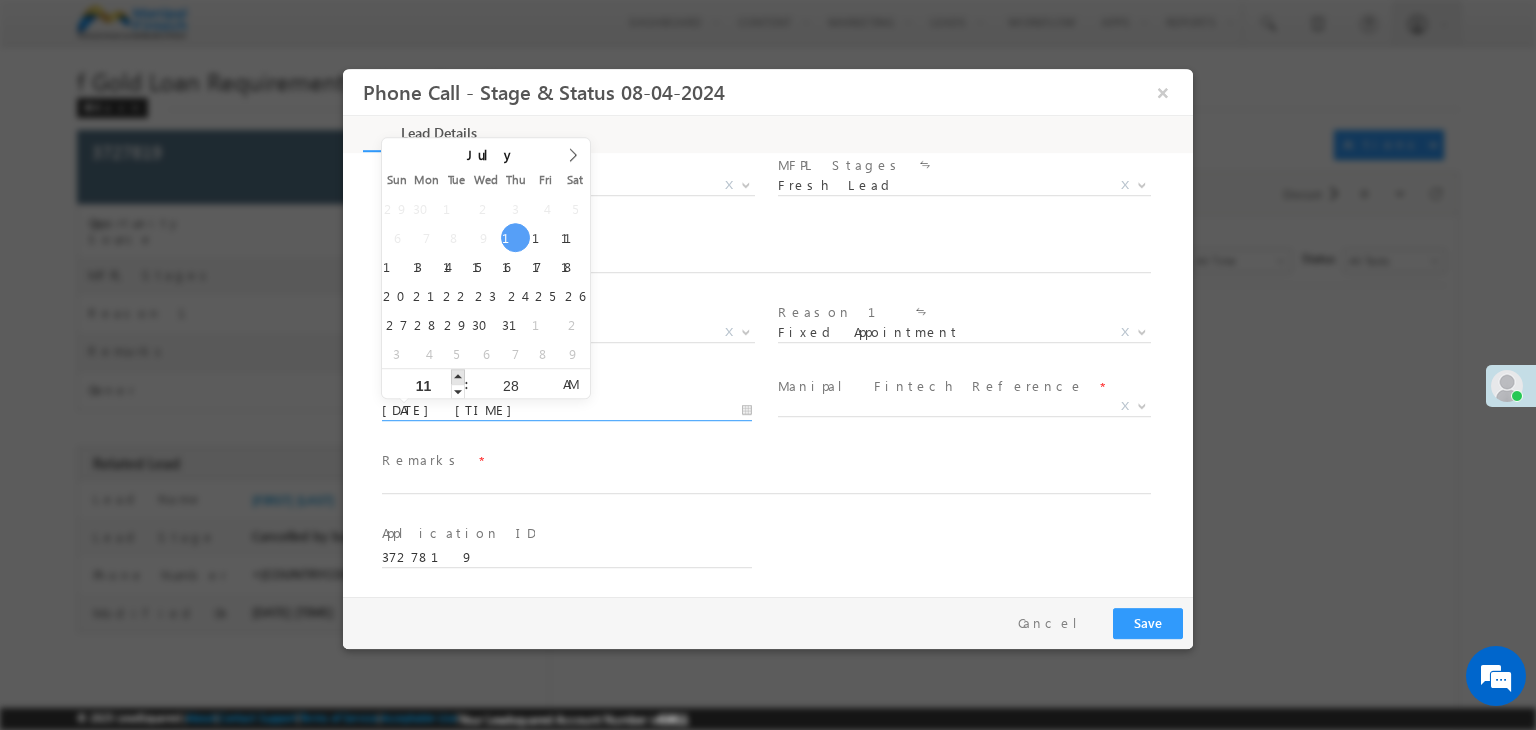 type on "07/10/25 12:28 PM" 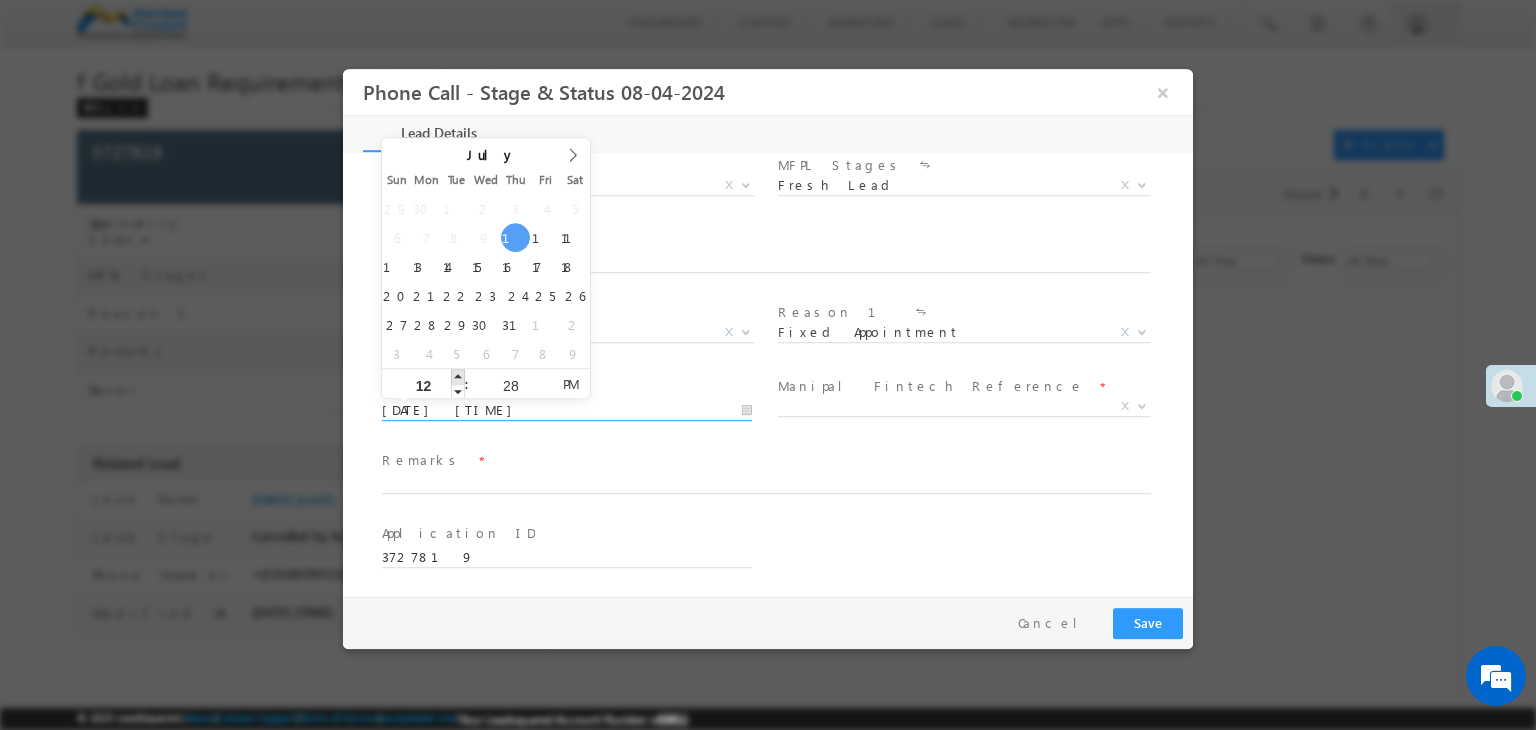 click at bounding box center (458, 376) 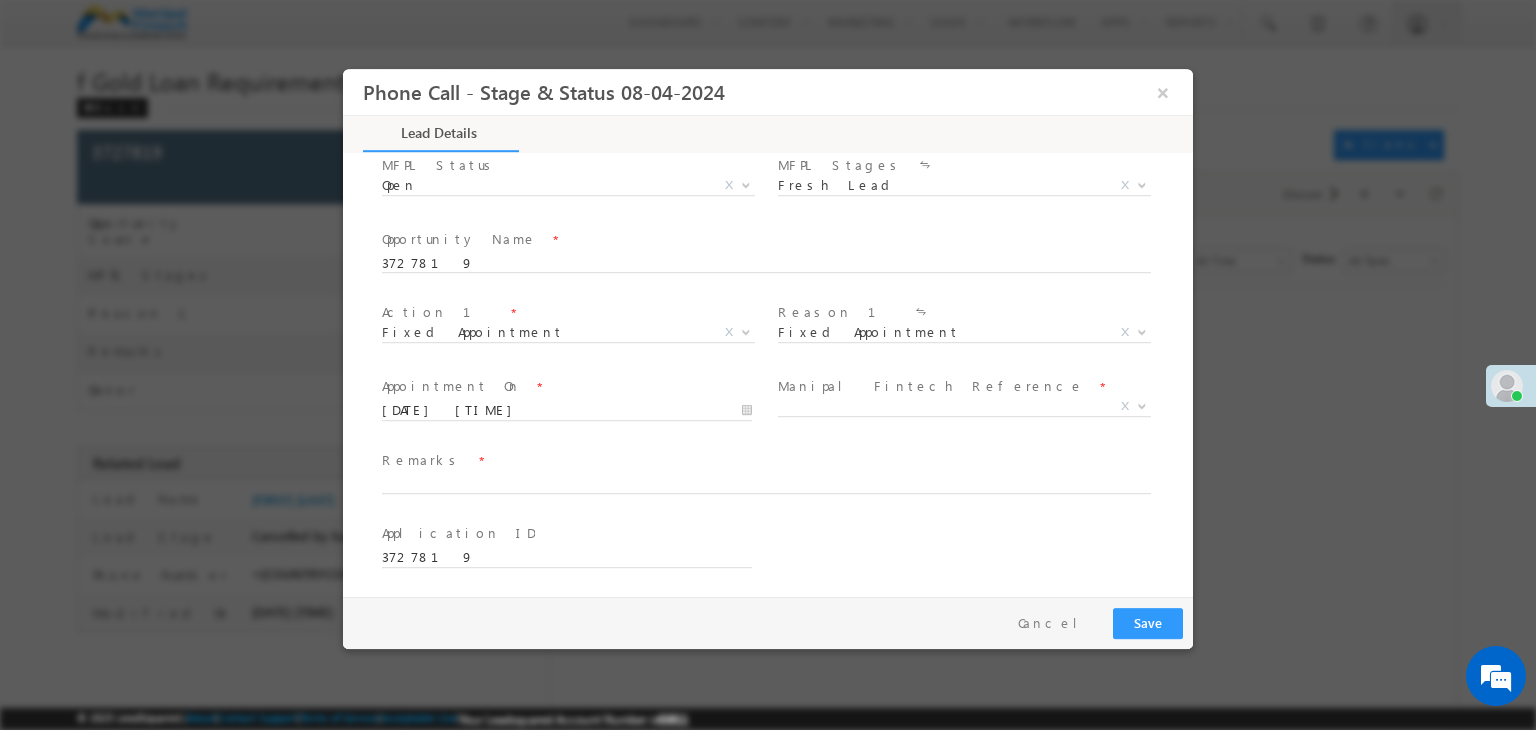 click on "Remarks
*" at bounding box center (755, 461) 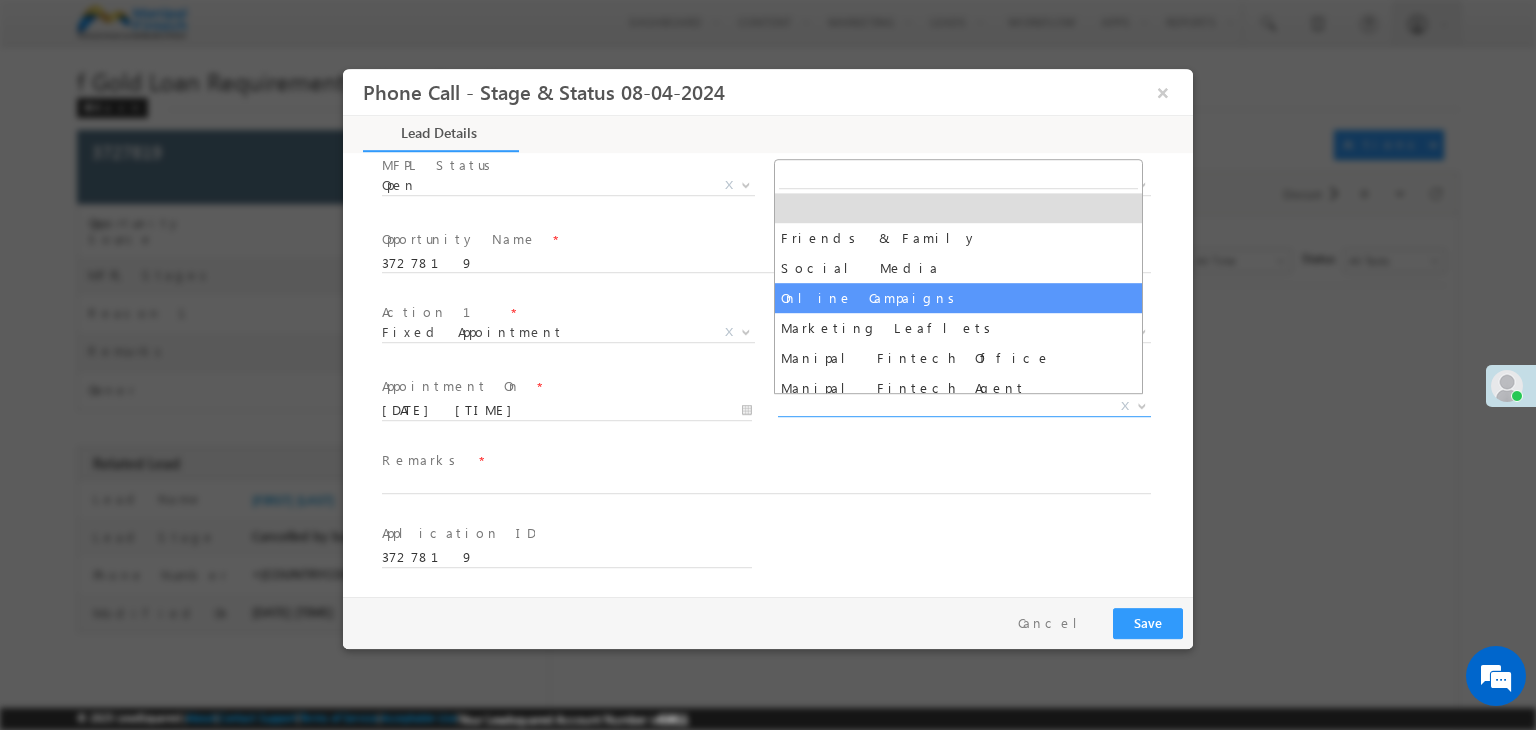 drag, startPoint x: 801, startPoint y: 407, endPoint x: 800, endPoint y: 309, distance: 98.005104 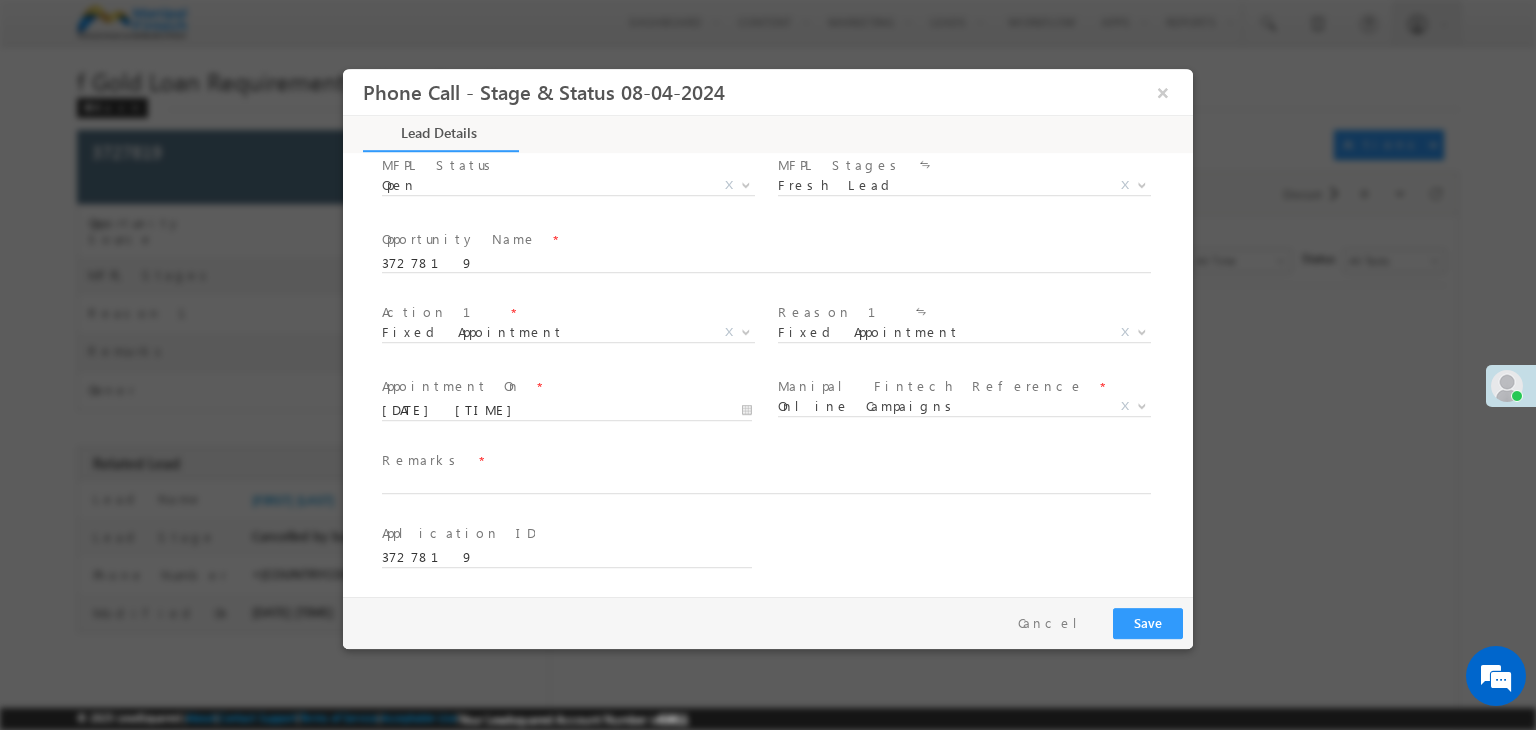 click on "Reason 1" at bounding box center (839, 312) 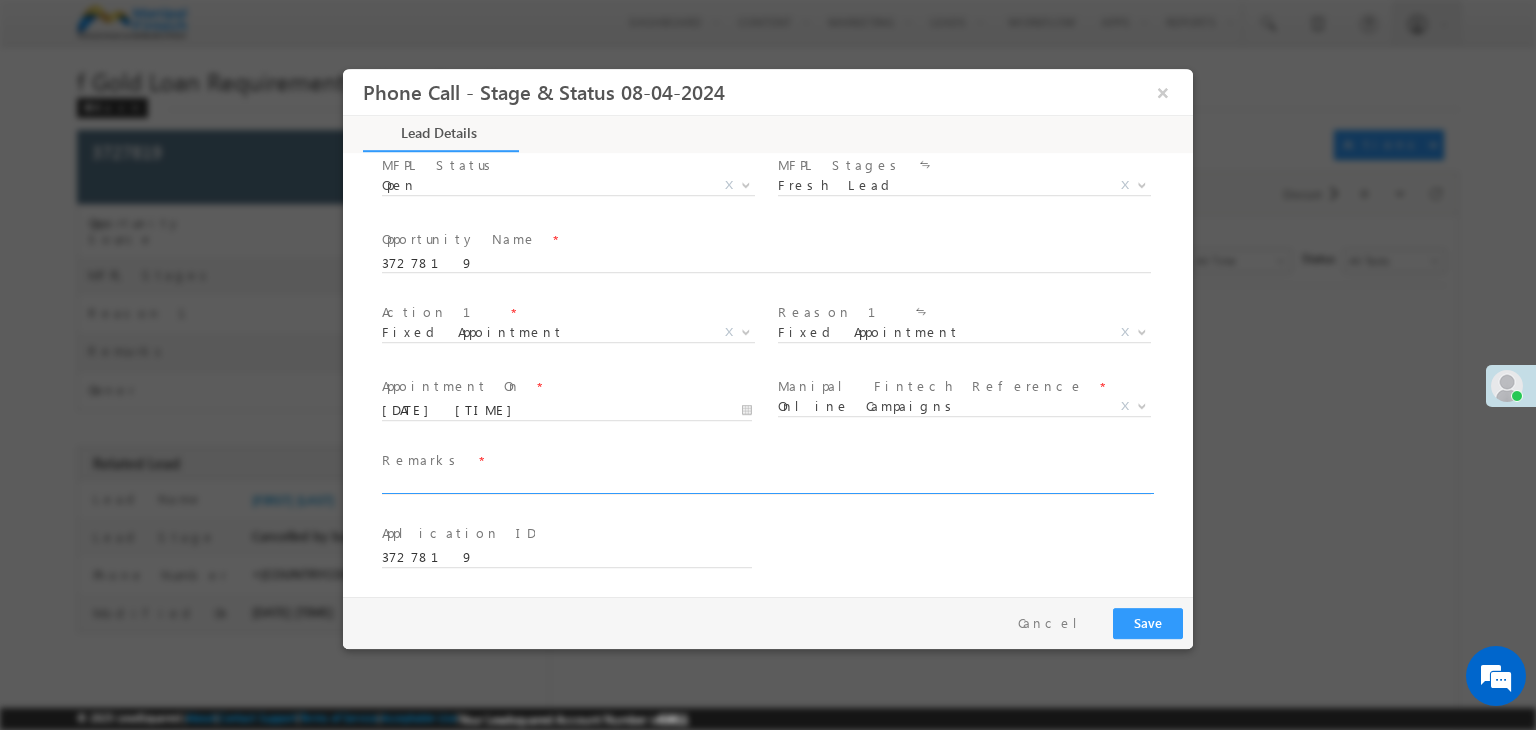 click at bounding box center (766, 485) 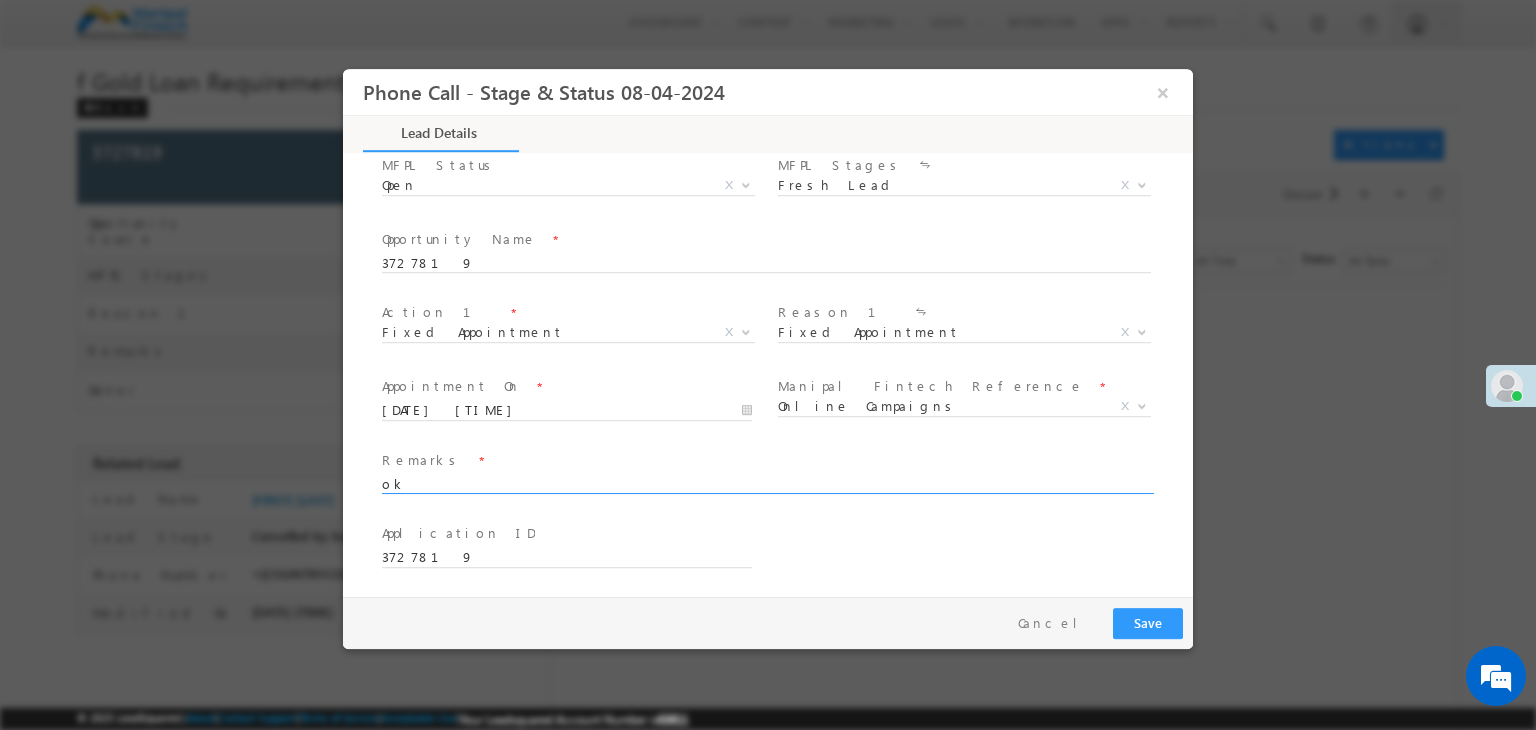 type on "ok" 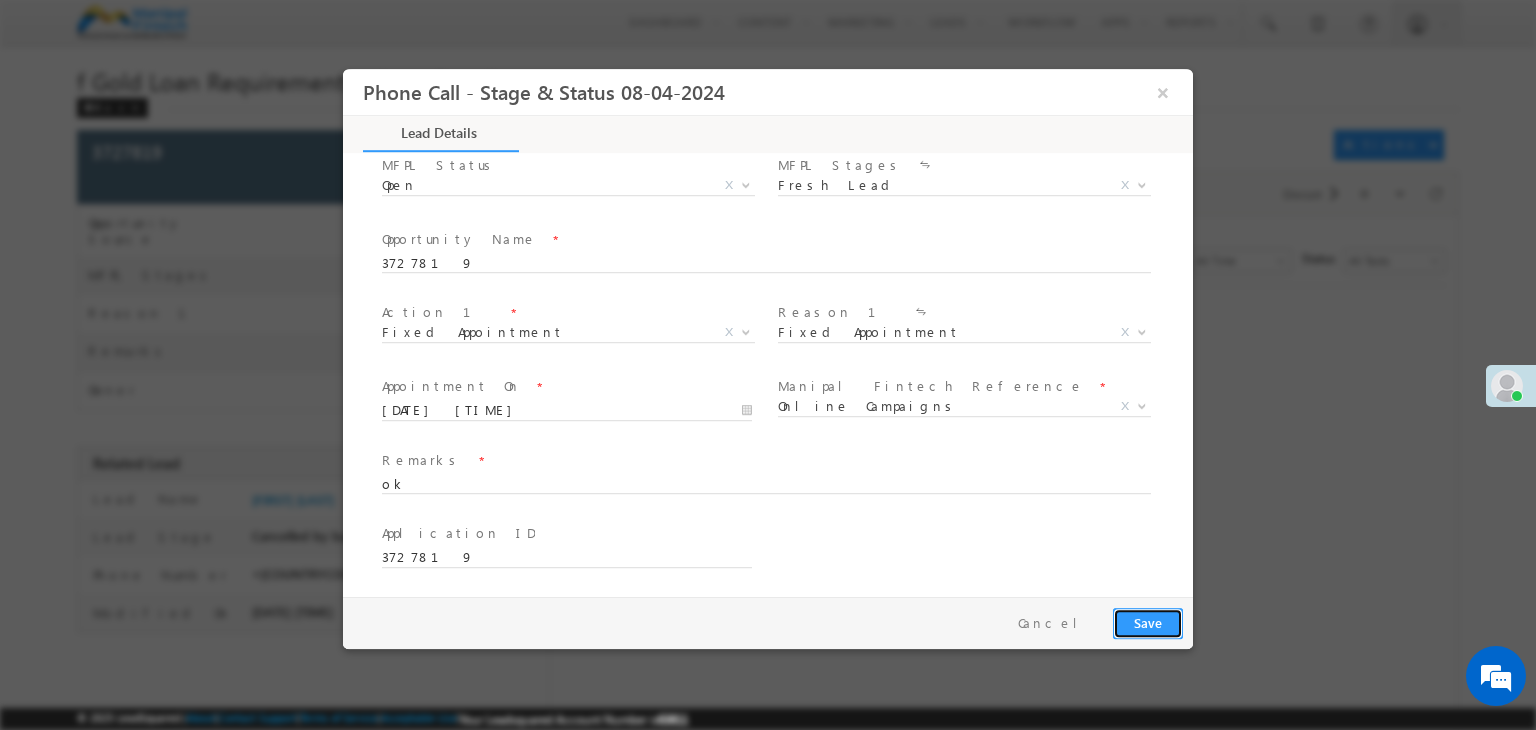 click on "Save" at bounding box center [1148, 623] 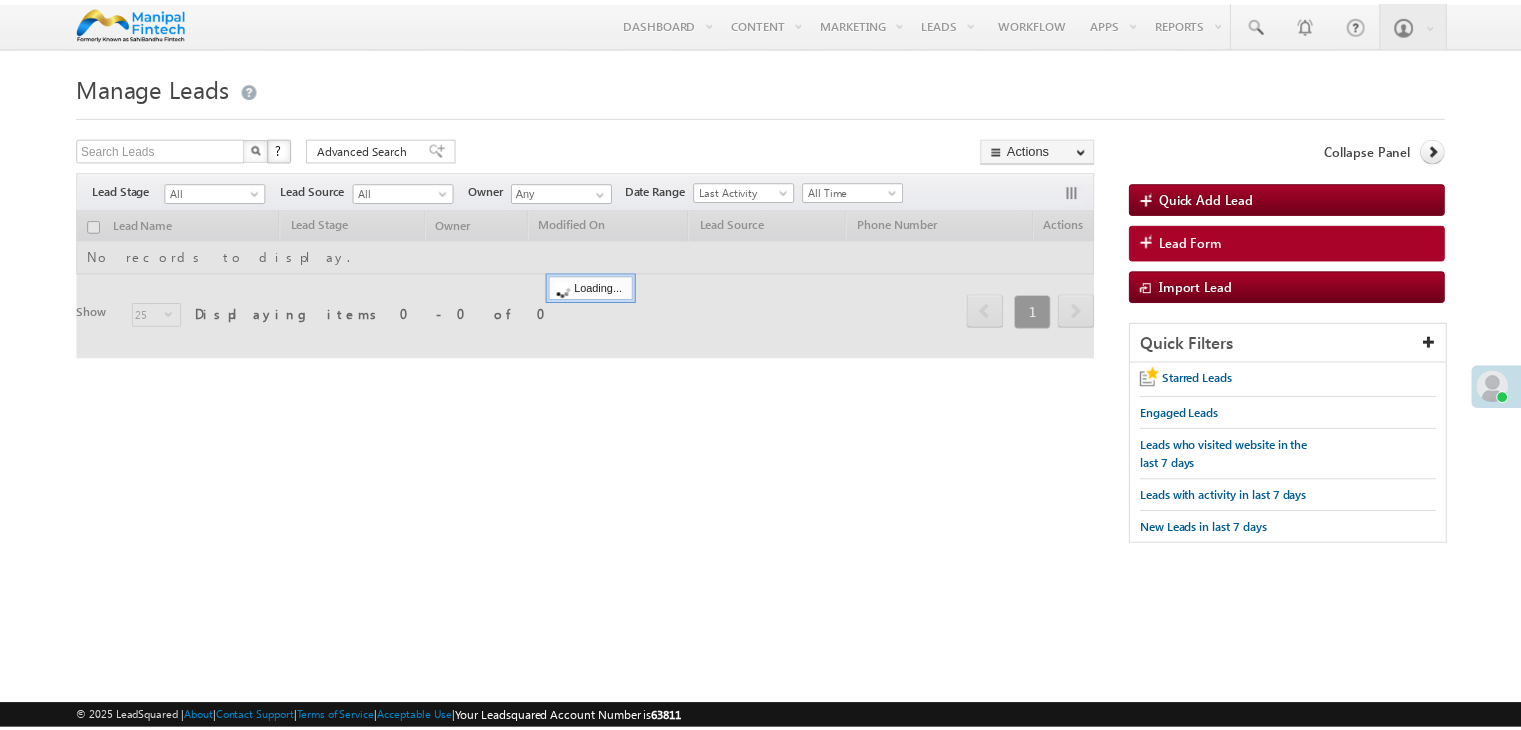 scroll, scrollTop: 0, scrollLeft: 0, axis: both 